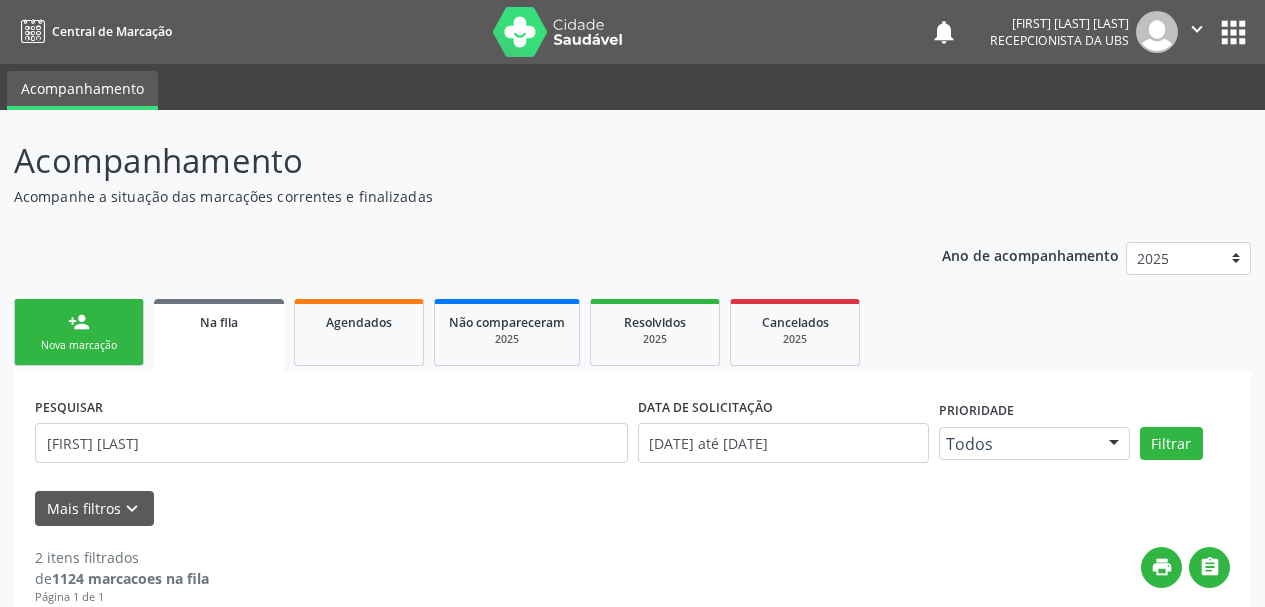 click on "Acompanhamento
Acompanhe a situação das marcações correntes e finalizadas
Relatórios
Ano de acompanhamento
2025 2024 2023 2022 2021 2020 2019
person_add
Nova marcação
Na fila   Agendados   Não compareceram
2025
Resolvidos
2025
Cancelados
2025
PESQUISAR
[FIRST] [LAST]
DATA DE SOLICITAÇÃO
01/01/2019 até 06/08/2025
Prioridade
Todos         Todos   Baixa Prioridade   Média Prioridade   Alta Prioridade
Nenhum resultado encontrado para: "   "
Não há nenhuma opção para ser exibida.
Filtrar
Grupo/Subgrupo
Selecione um grupo ou subgrupo
Todos os grupos e subgrupos
01 - Ações de promoção e prevenção em saúde
01.01 - Ações coletivas/individuais em saúde" at bounding box center [632, 554] 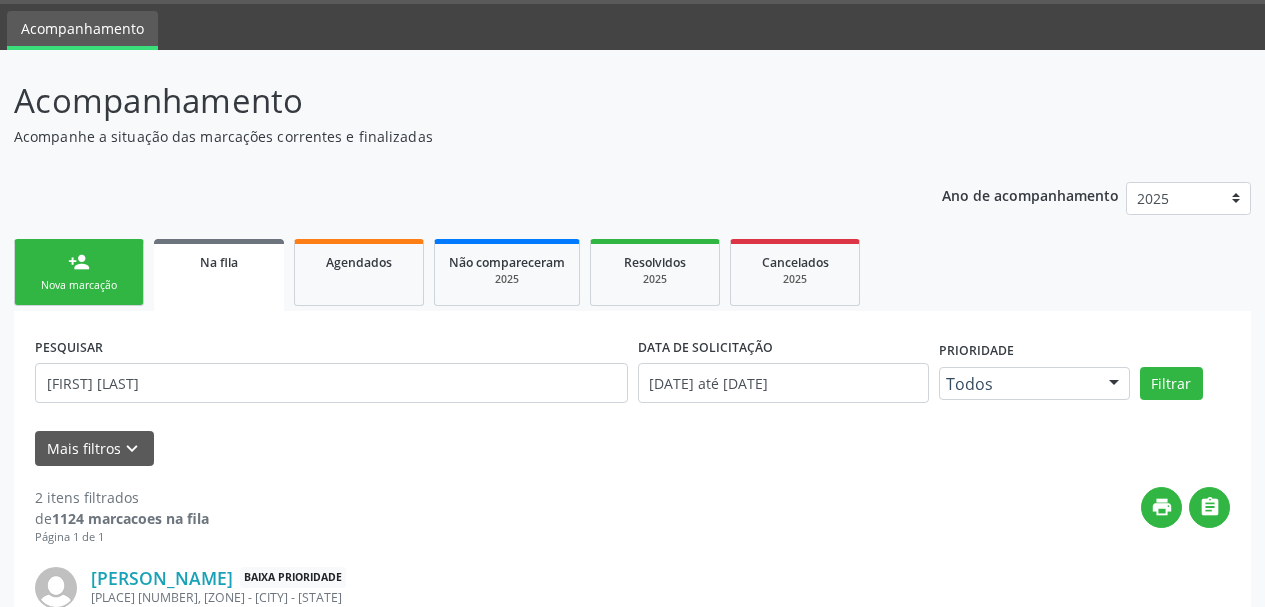 scroll, scrollTop: 60, scrollLeft: 0, axis: vertical 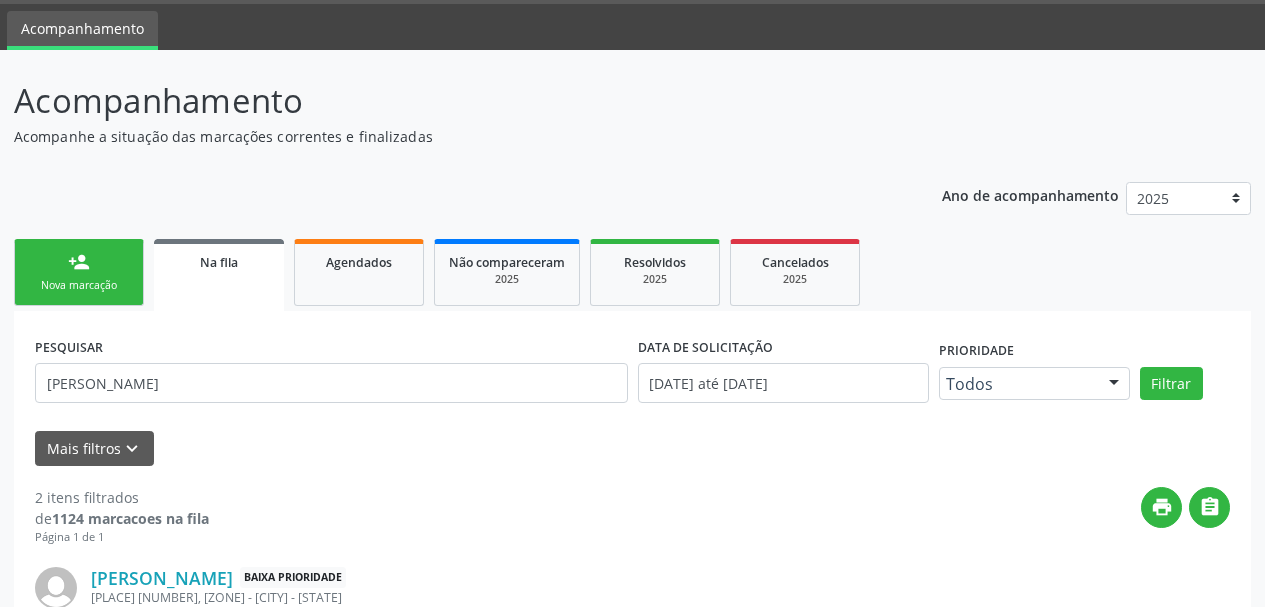 type on "[PERSON_NAME]" 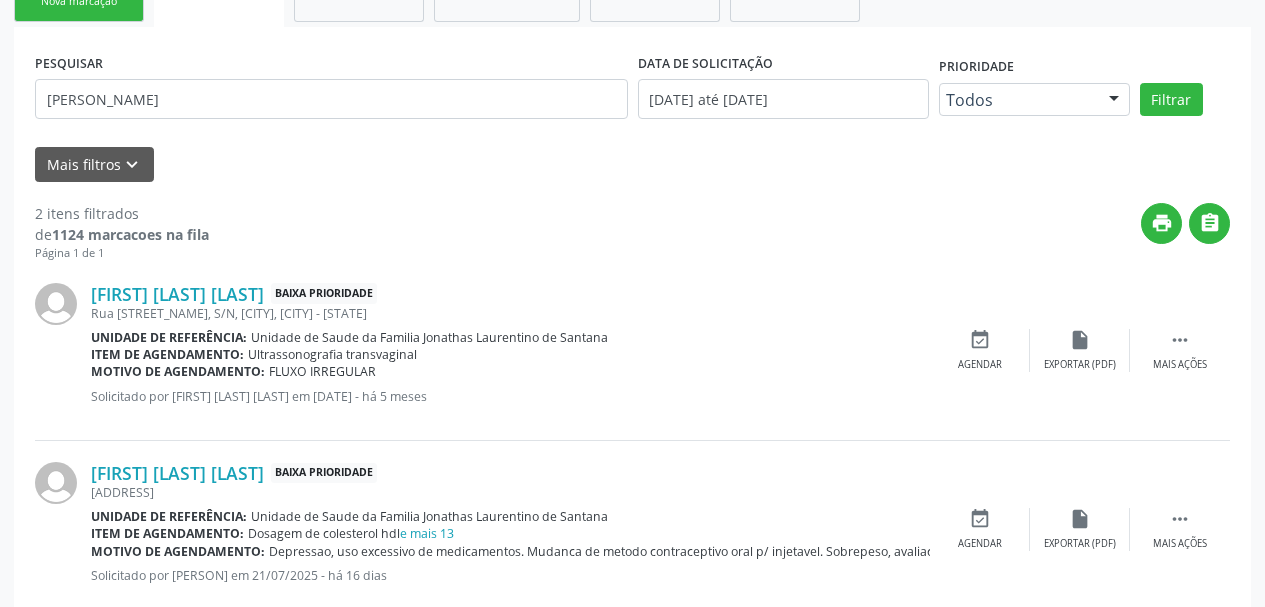 scroll, scrollTop: 0, scrollLeft: 0, axis: both 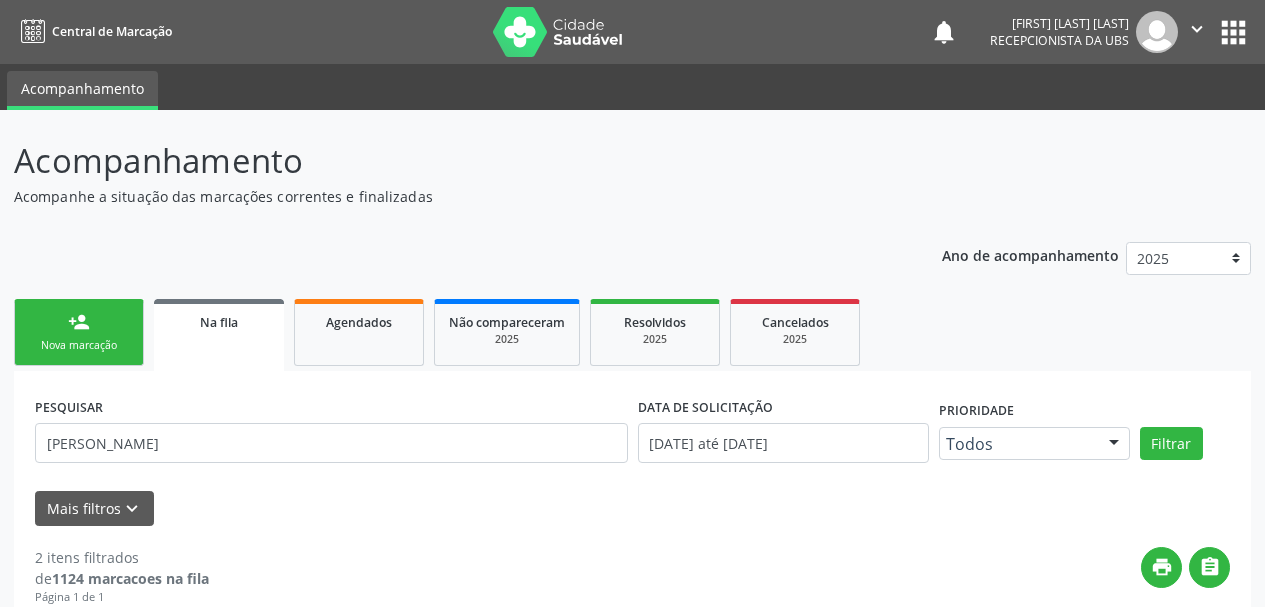 click on "person_add
Nova marcação" at bounding box center [79, 332] 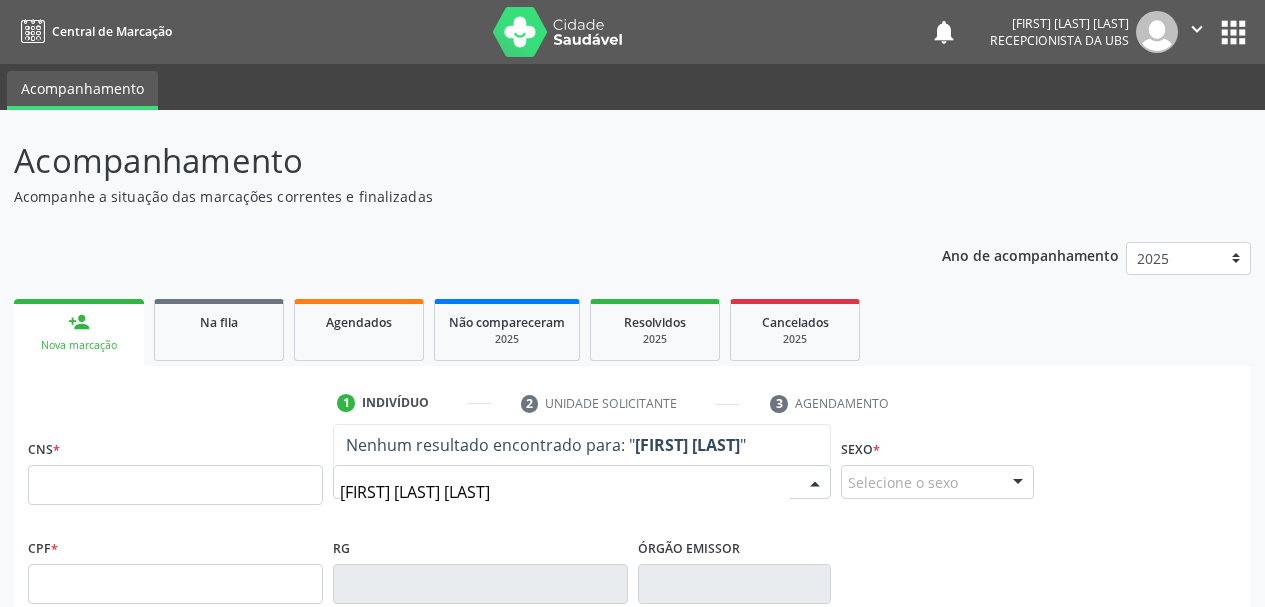 type on "[FIRST] [LAST]" 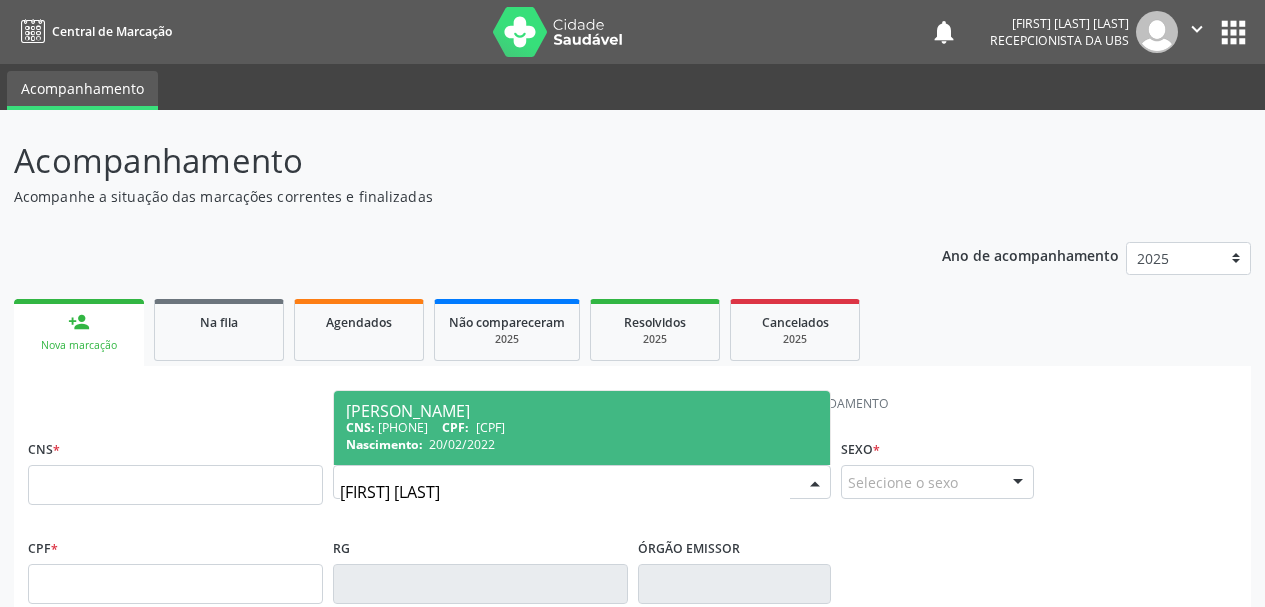 click on "[FIRST] [LAST] [LAST]
CNS:
702 6077 2875 9545
CPF:
[CPF]
Nascimento:
[DATE]" at bounding box center (582, 428) 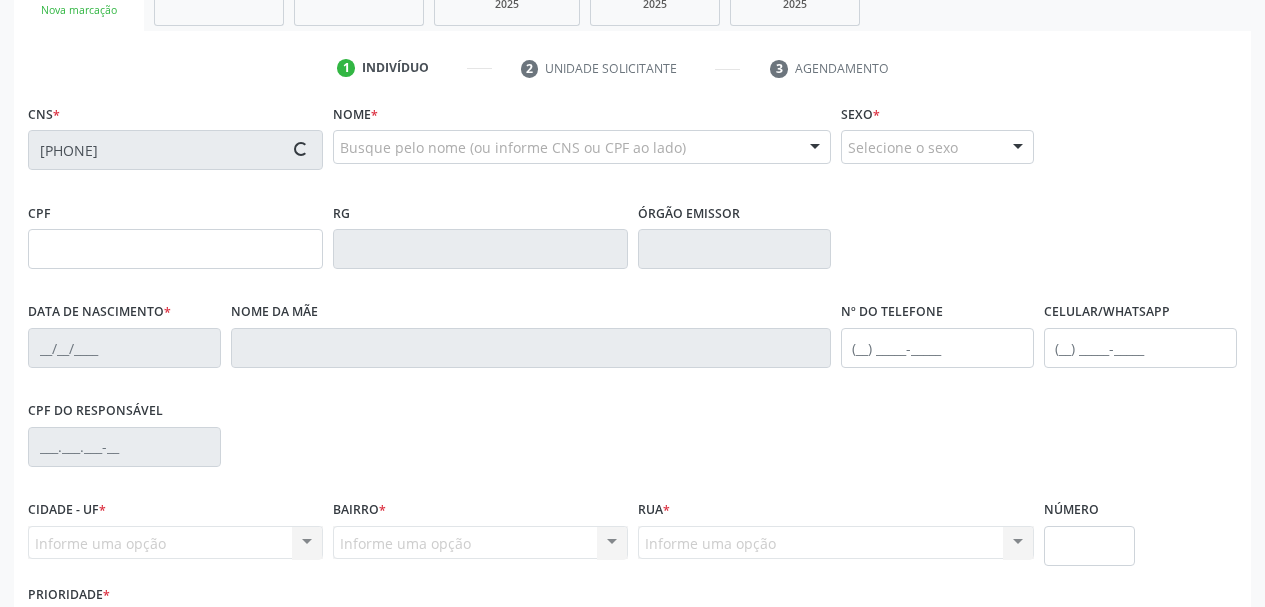 scroll, scrollTop: 300, scrollLeft: 0, axis: vertical 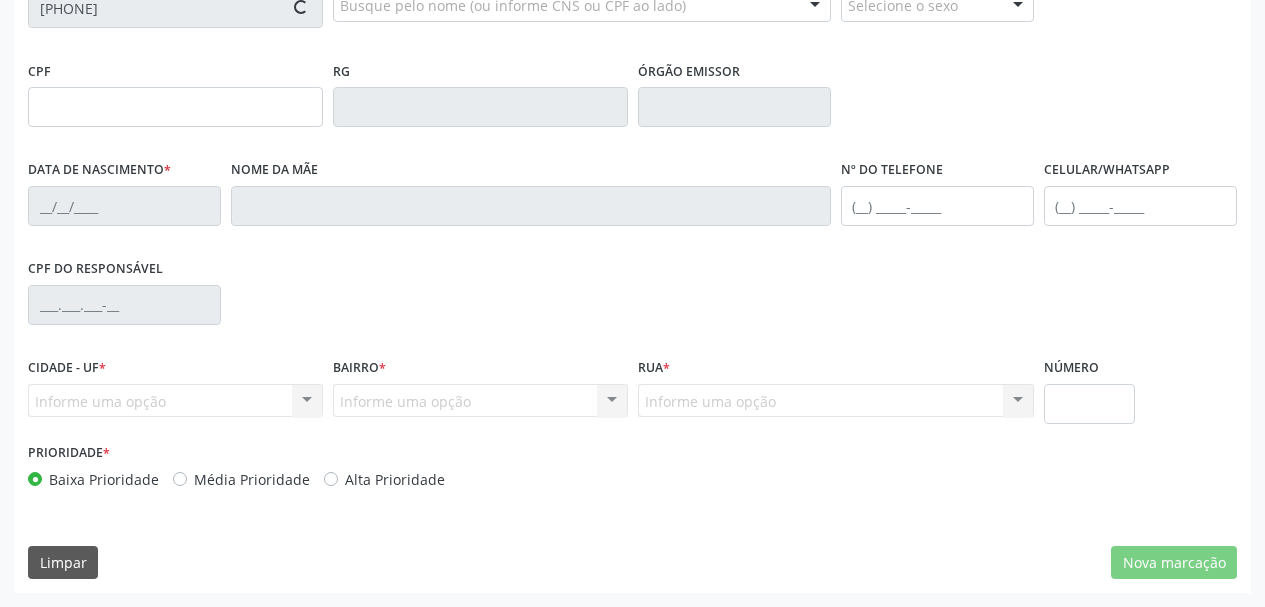 type on "[CPF]" 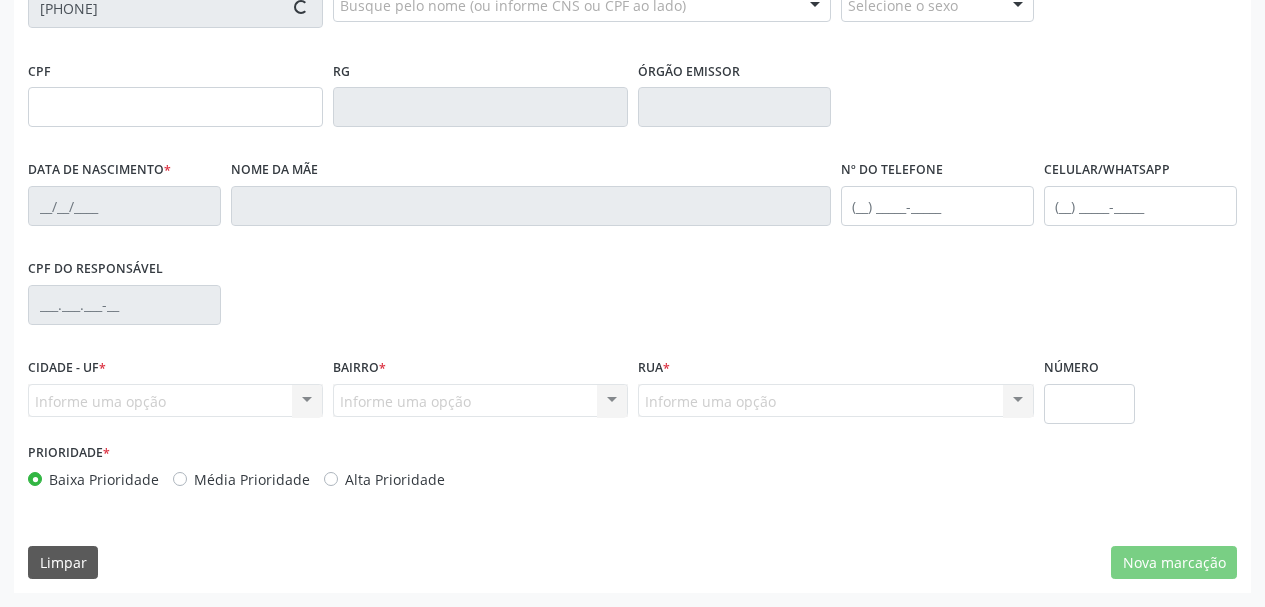 type on "20/02/2022" 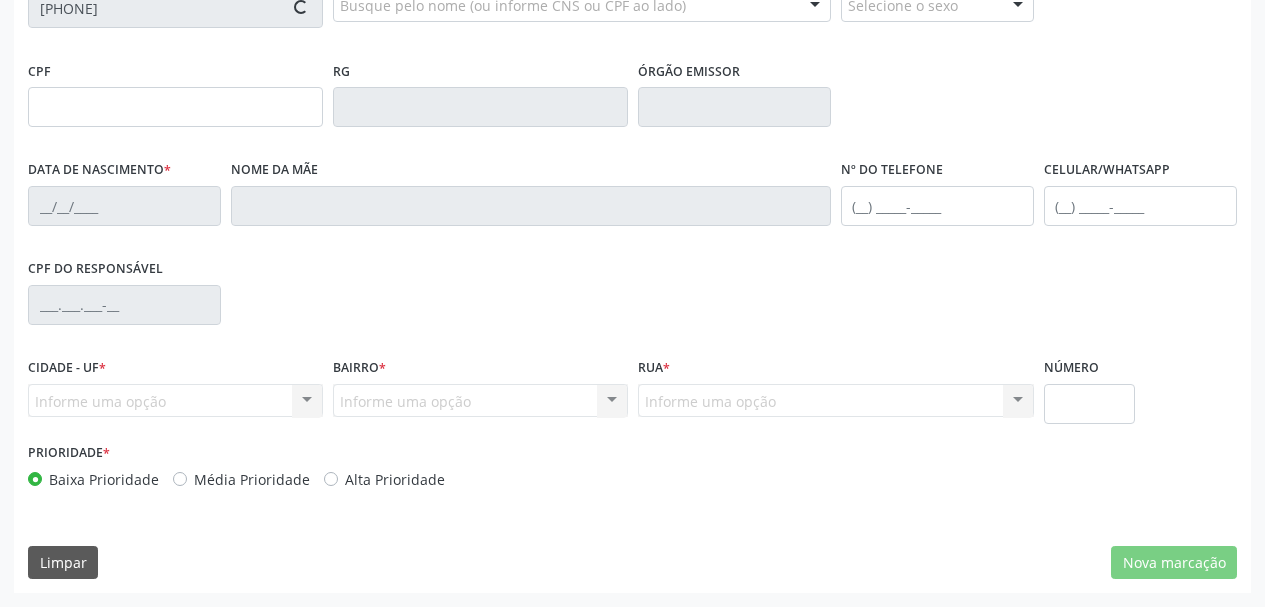 type on "[FIRST] [LAST]" 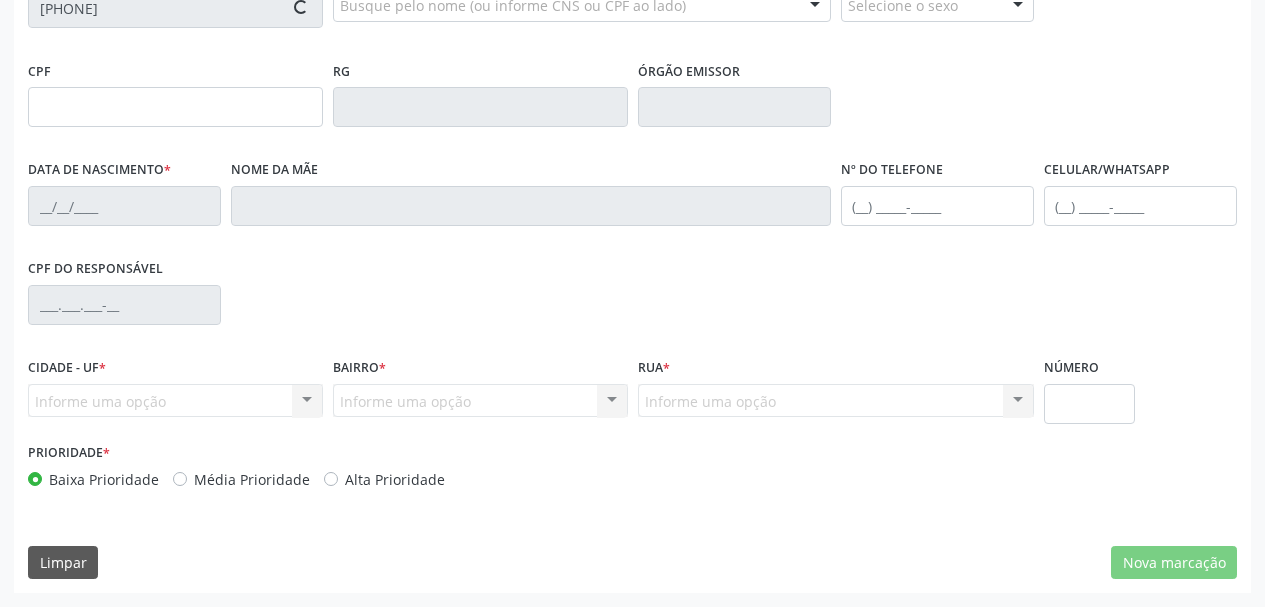 type on "([PHONE])" 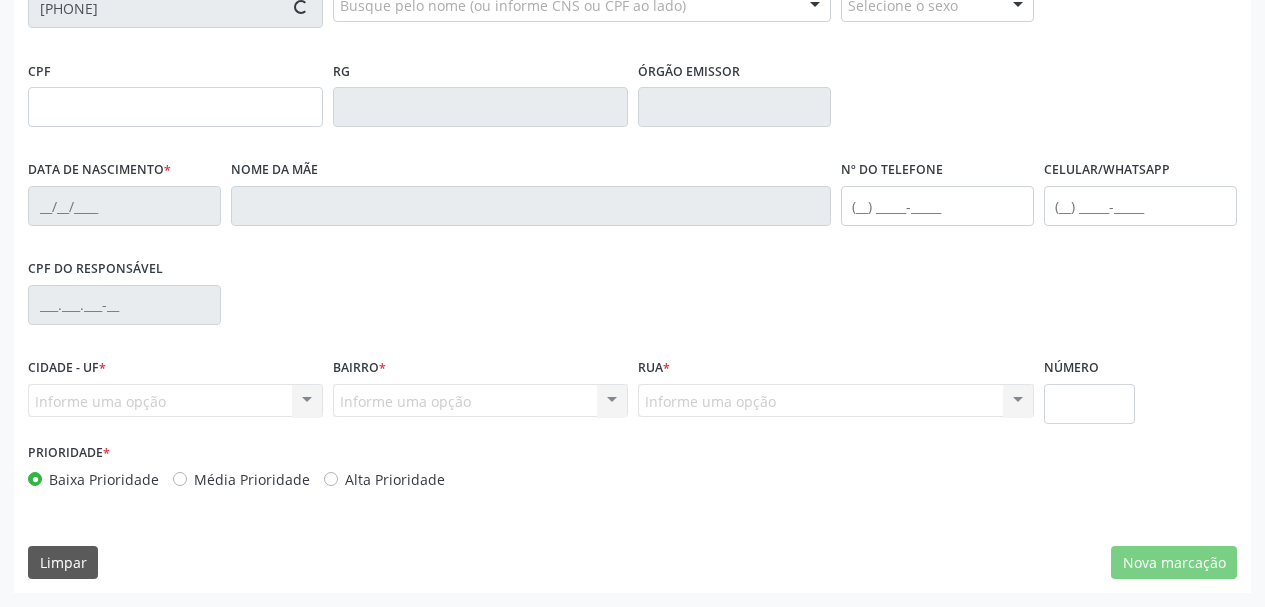 type on "([PHONE])" 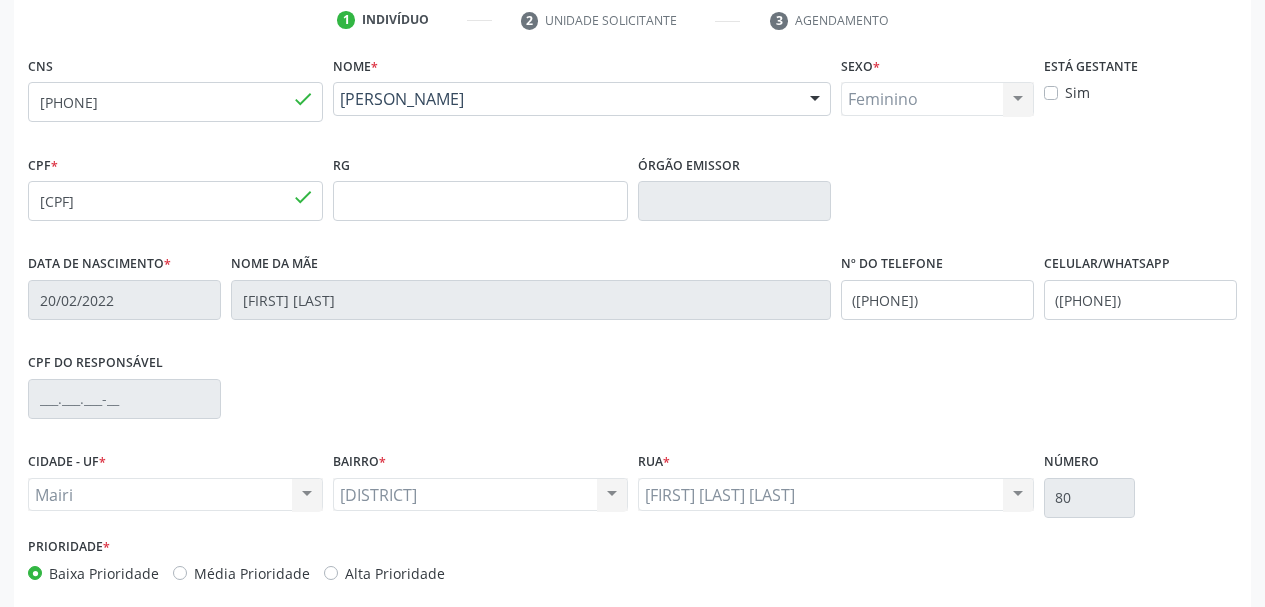 scroll, scrollTop: 477, scrollLeft: 0, axis: vertical 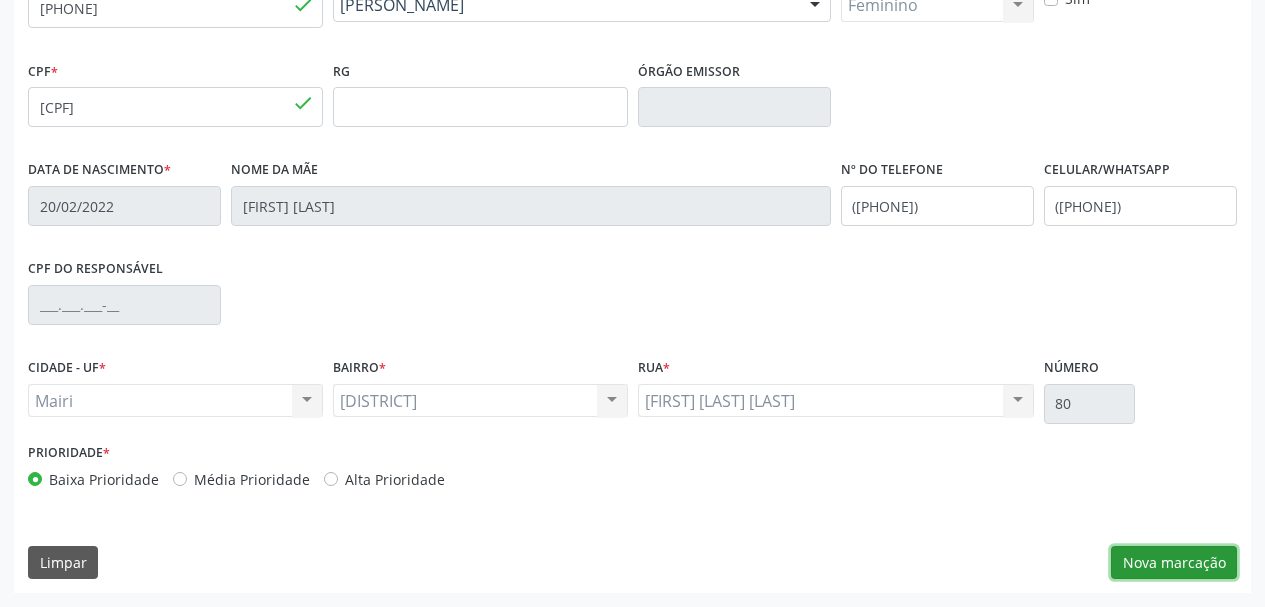 click on "Nova marcação" at bounding box center (1174, 563) 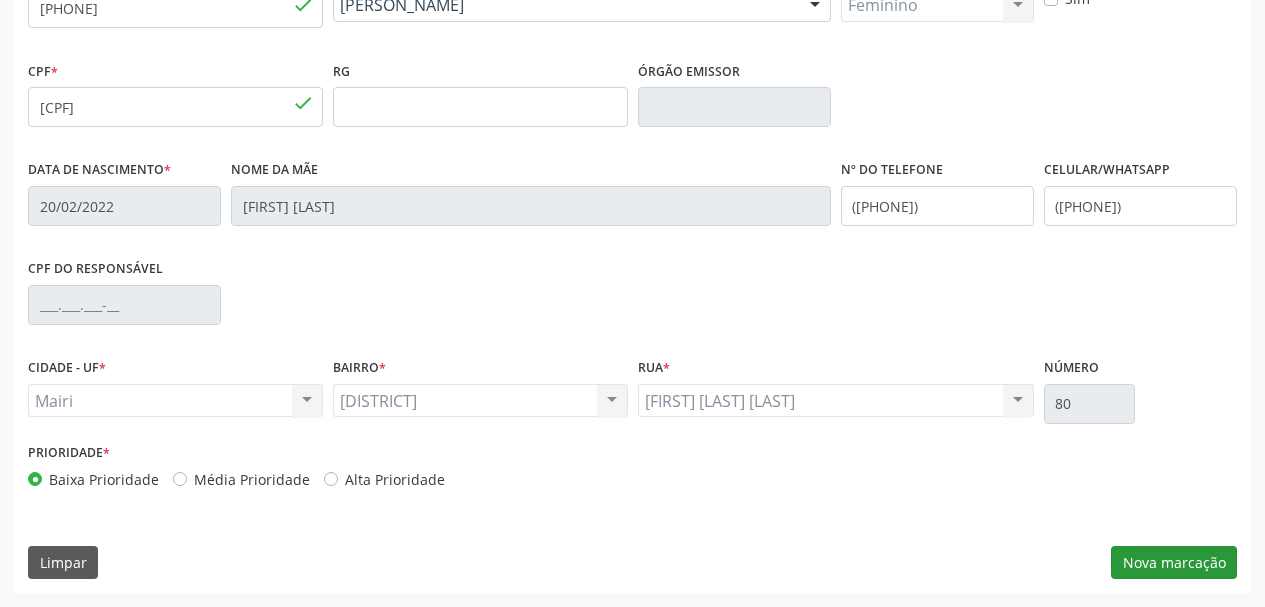 scroll, scrollTop: 299, scrollLeft: 0, axis: vertical 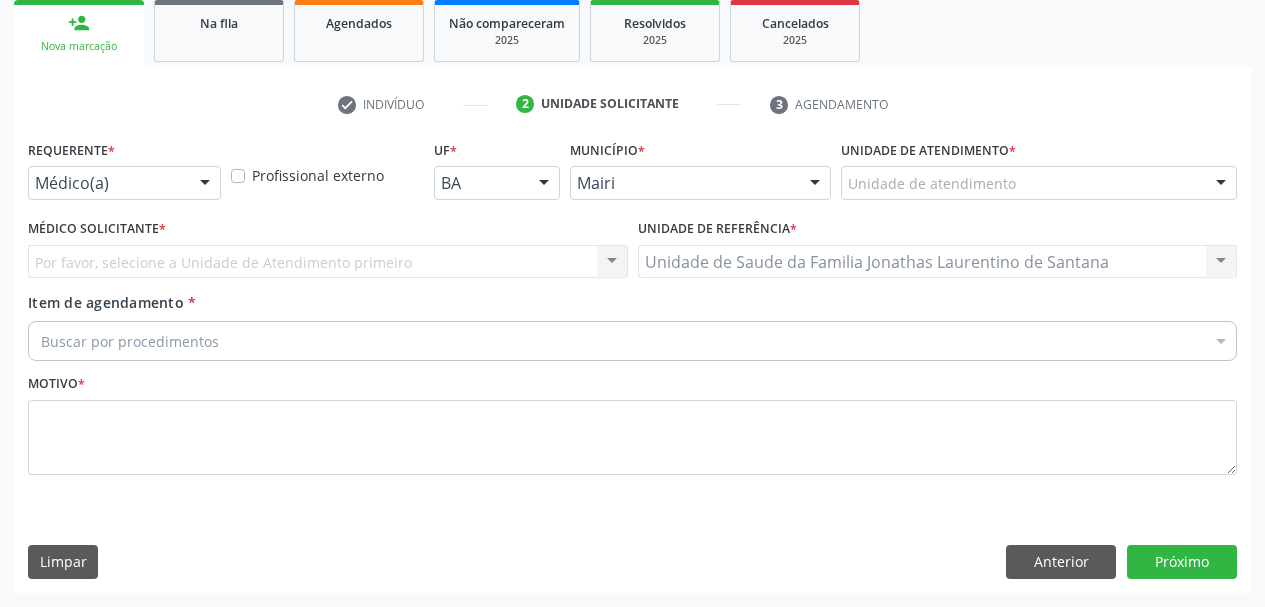click on "Unidade de atendimento" at bounding box center (1039, 183) 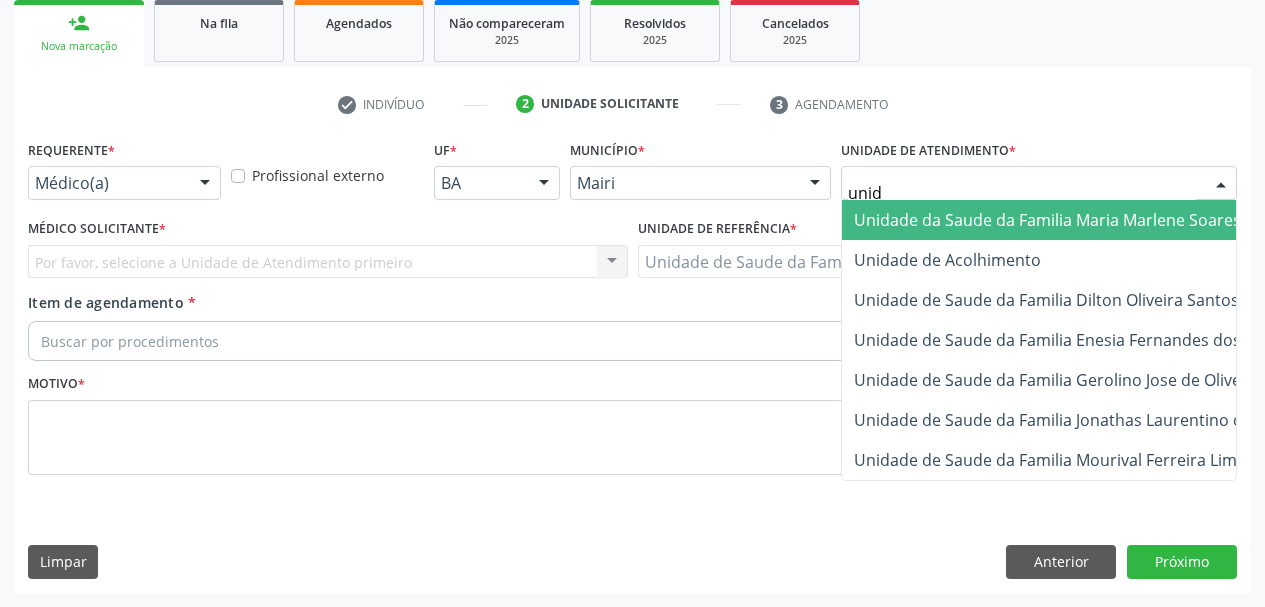 type on "unida" 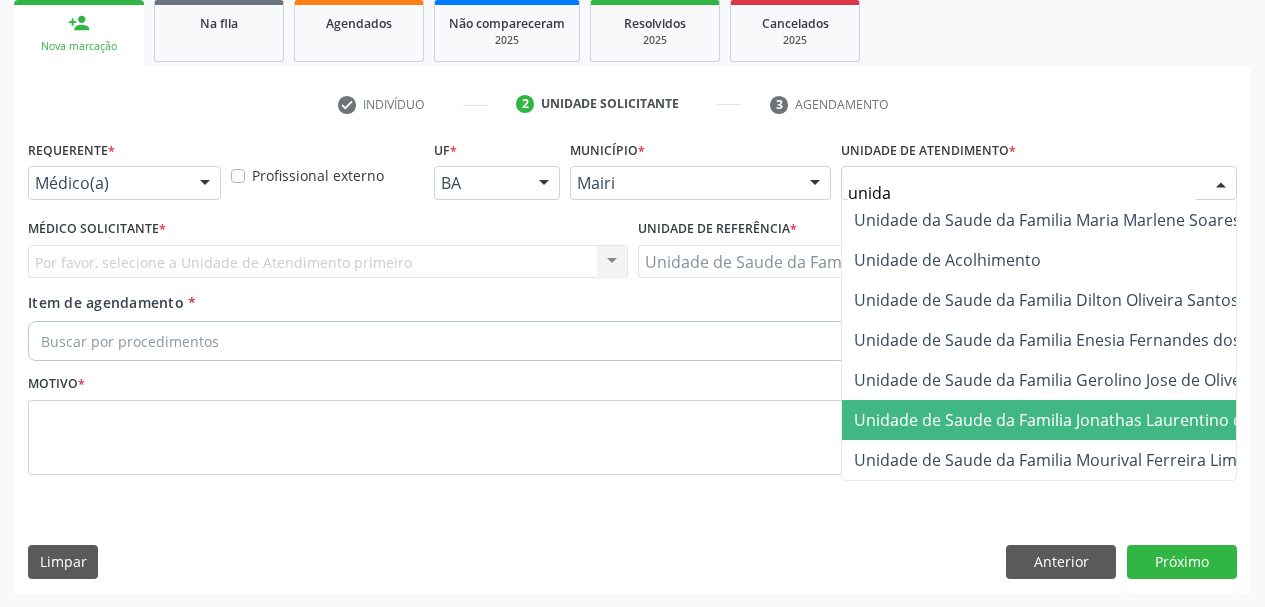 click on "Unidade de Saude da Familia Jonathas Laurentino de Santana" at bounding box center (1086, 420) 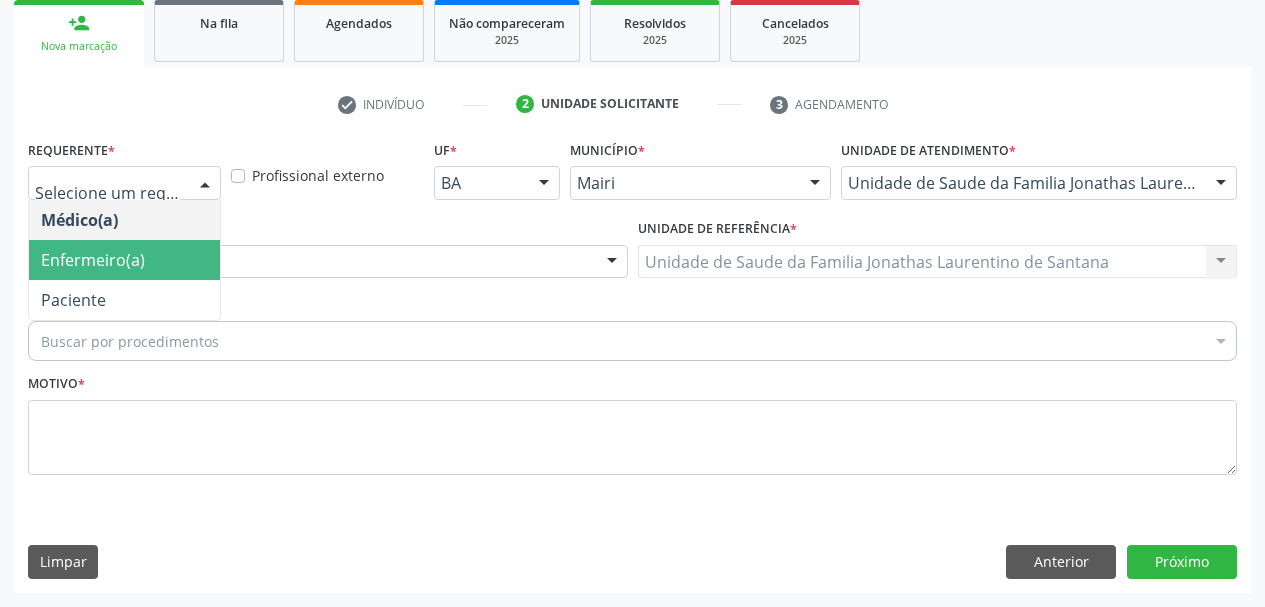 click on "Enfermeiro(a)" at bounding box center [93, 260] 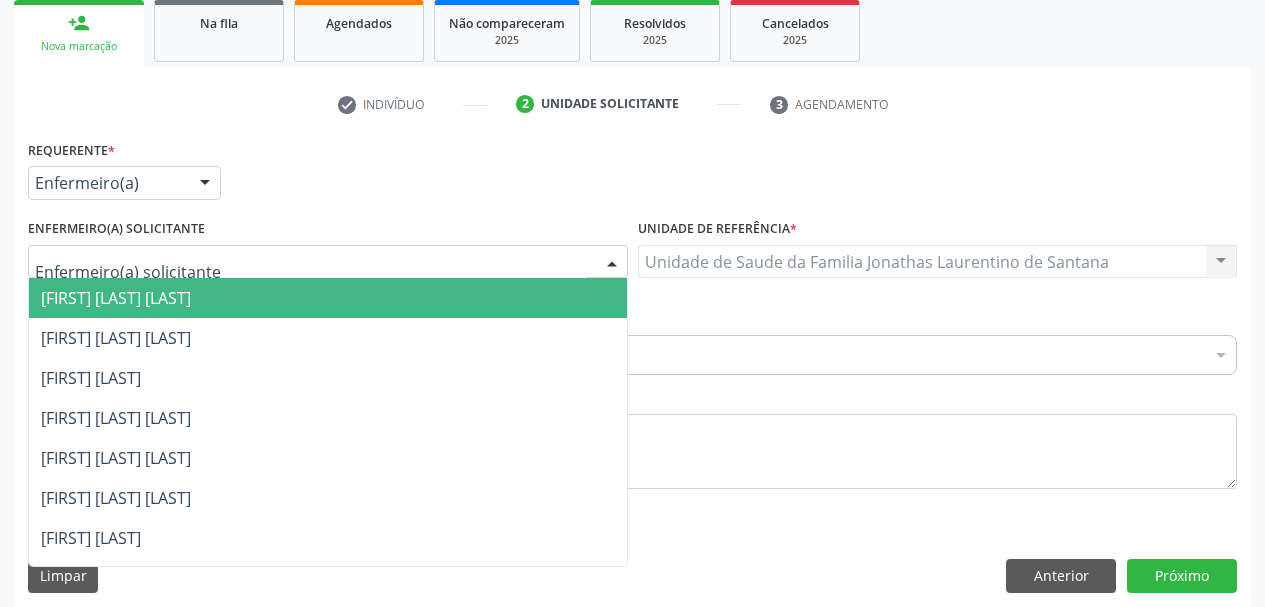 click on "[FIRST] [LAST] [LAST]" at bounding box center [328, 298] 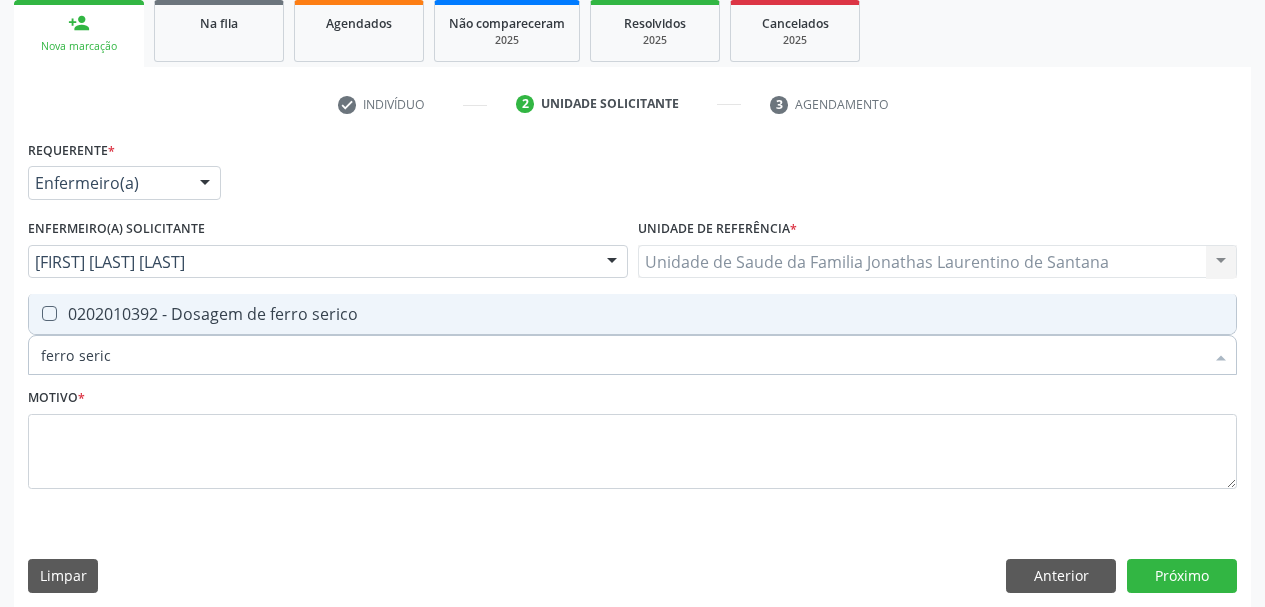 type on "ferro serico" 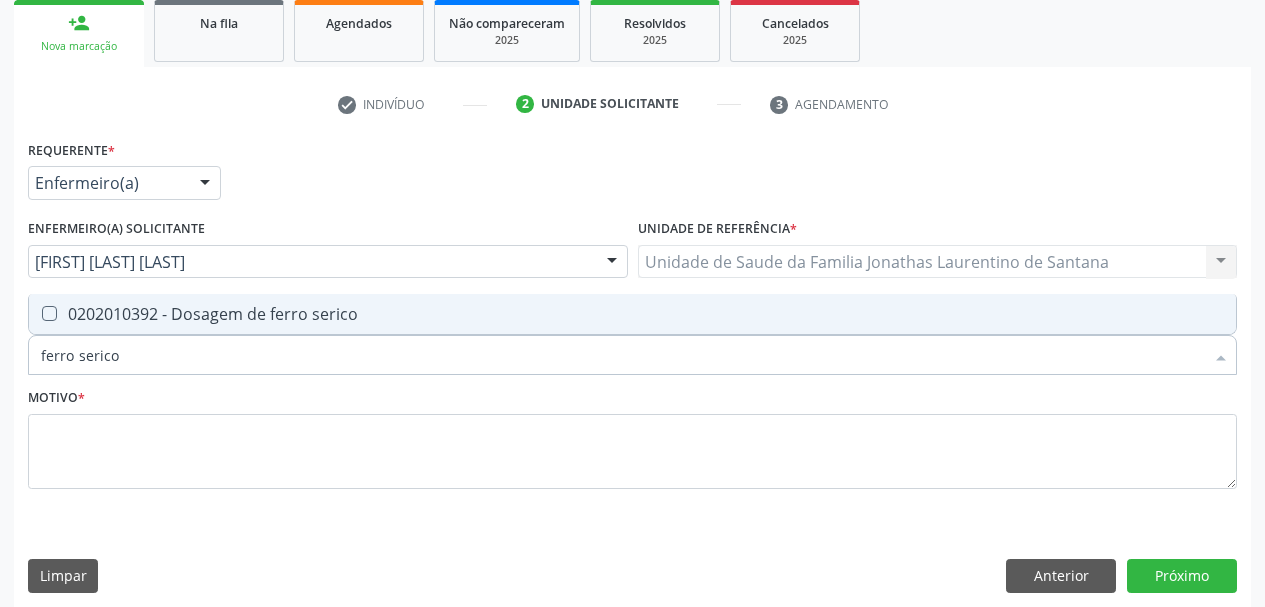 click on "0202010392 - Dosagem de ferro serico" at bounding box center (632, 314) 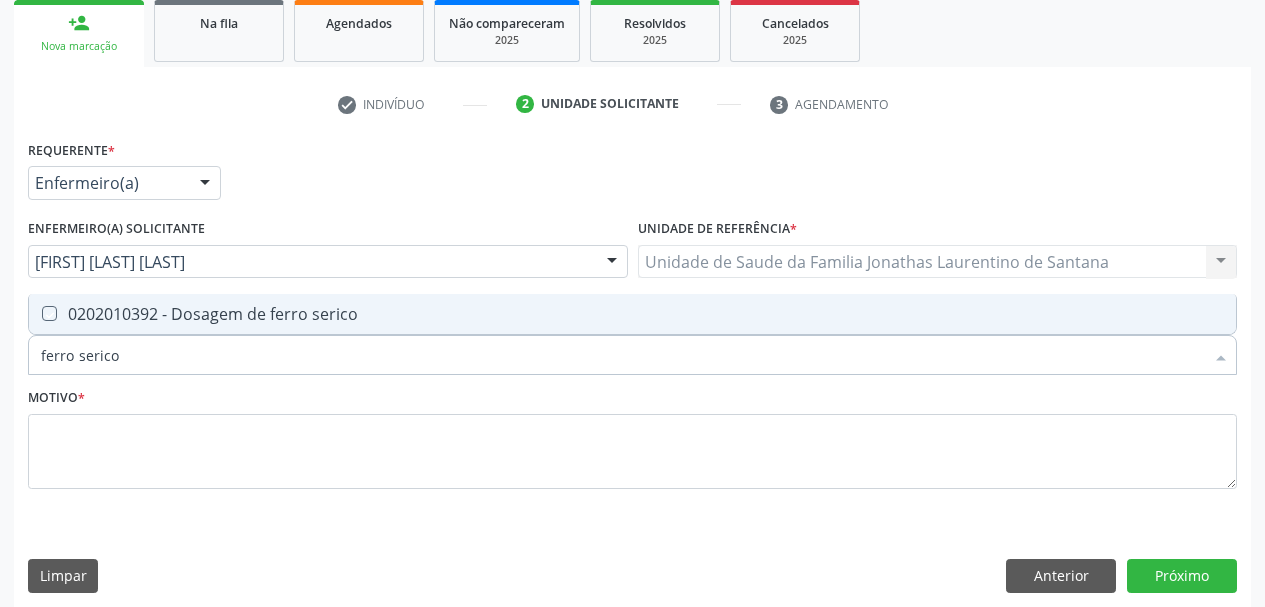 checkbox on "true" 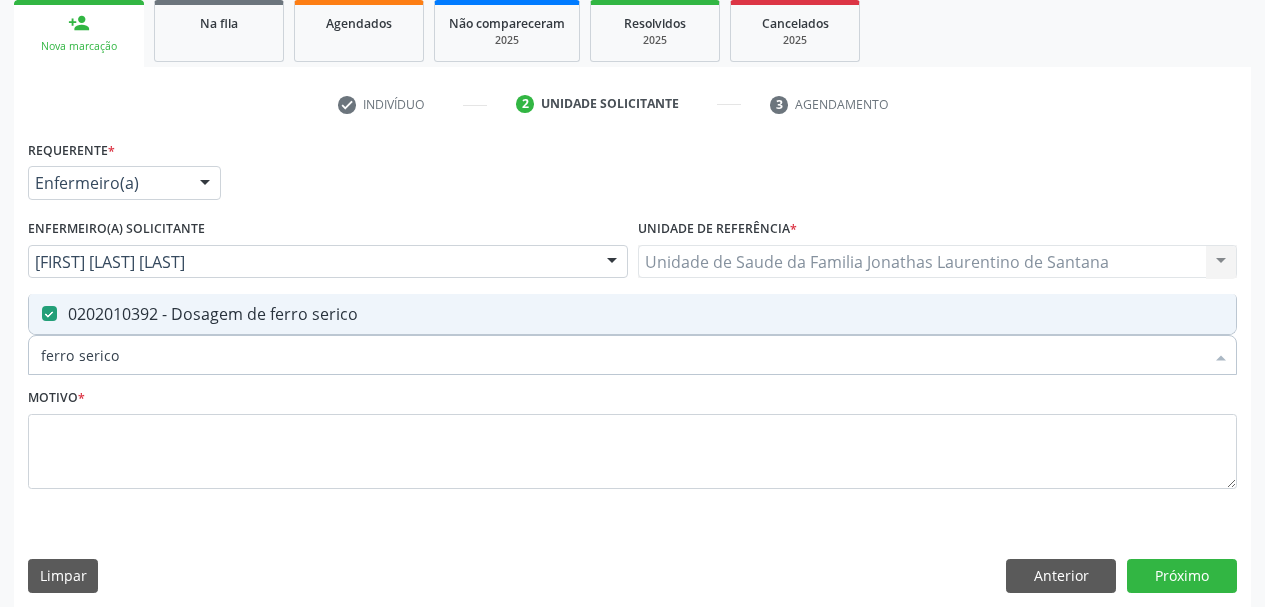 drag, startPoint x: 149, startPoint y: 348, endPoint x: 0, endPoint y: 348, distance: 149 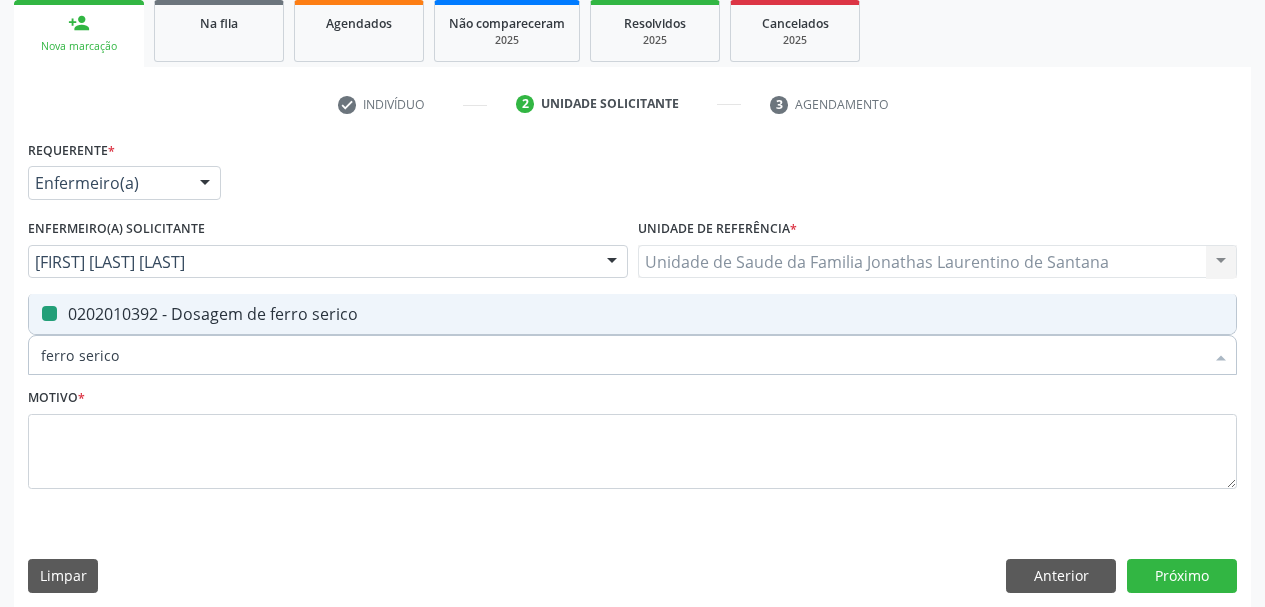 type 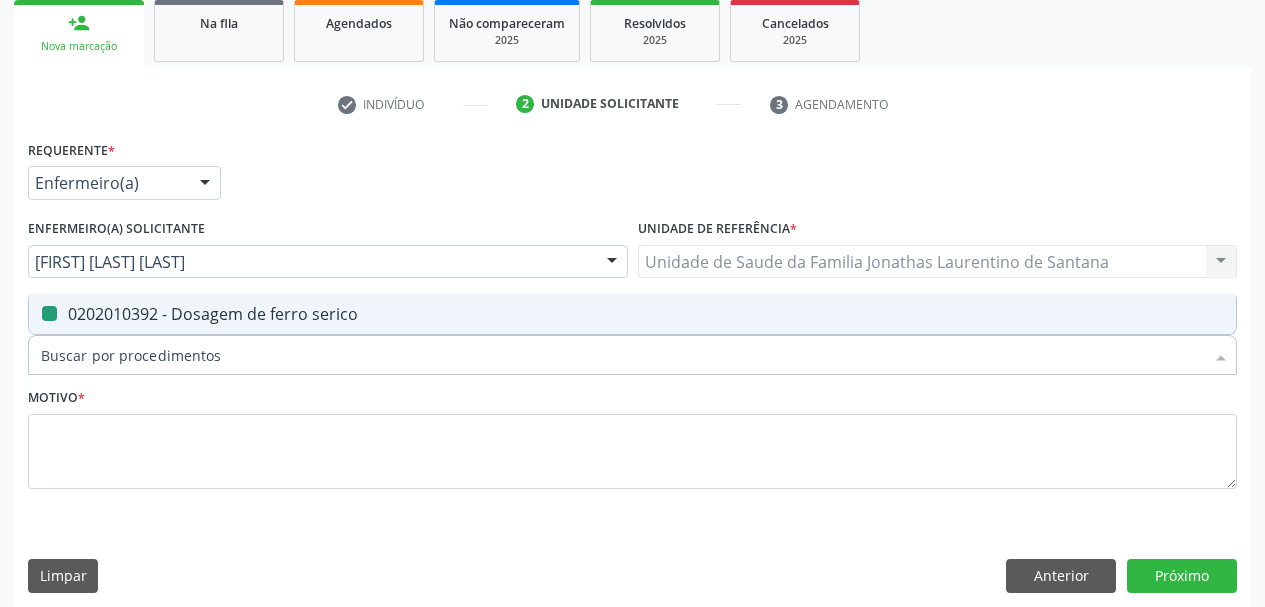 checkbox on "false" 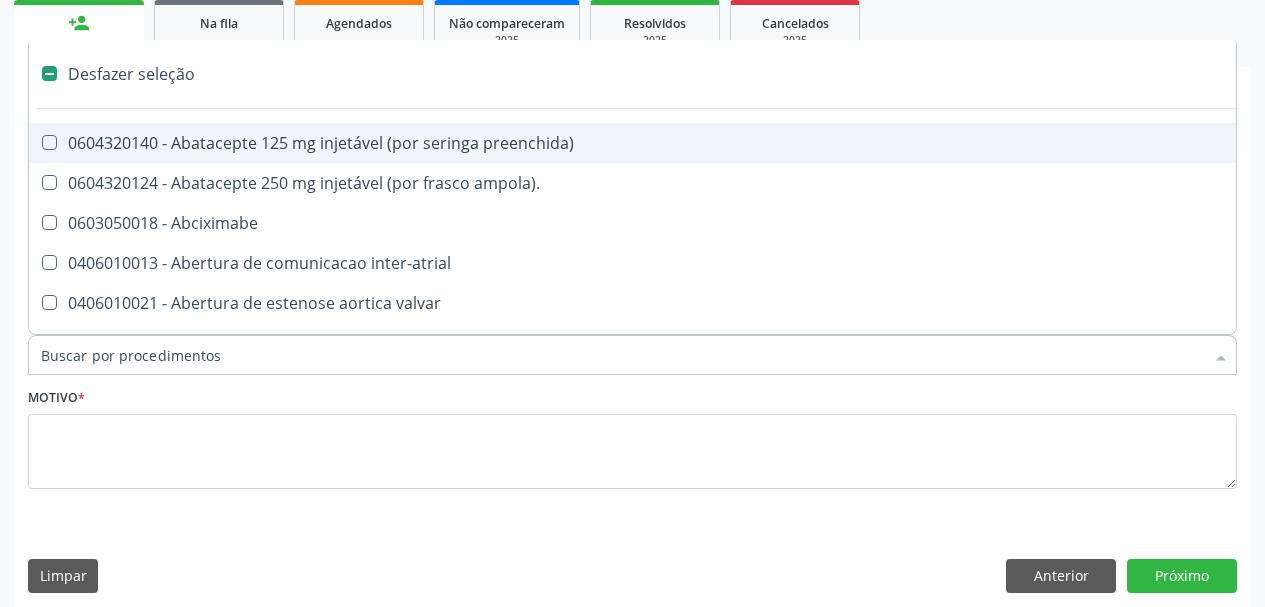 type on "f" 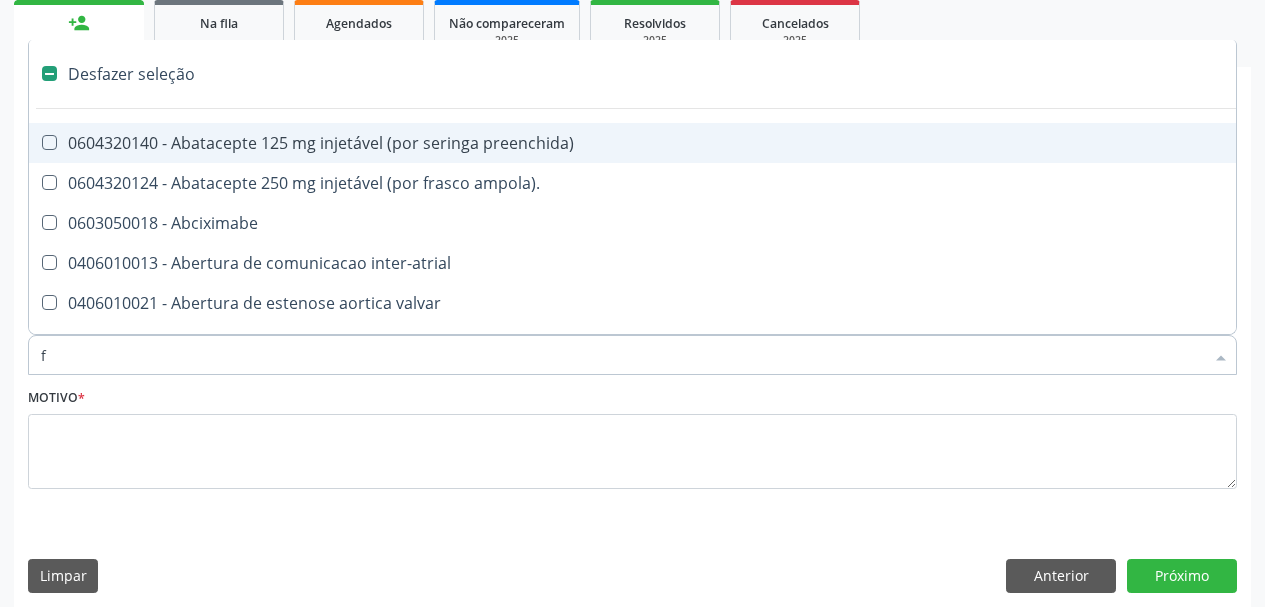 checkbox on "true" 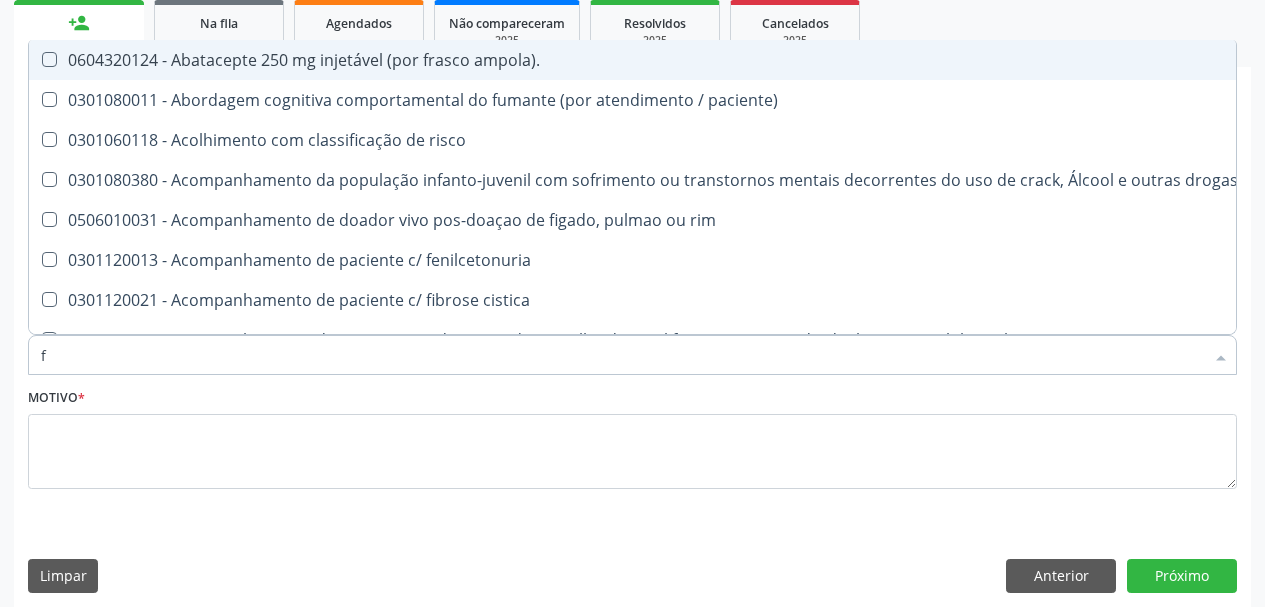 type on "fe" 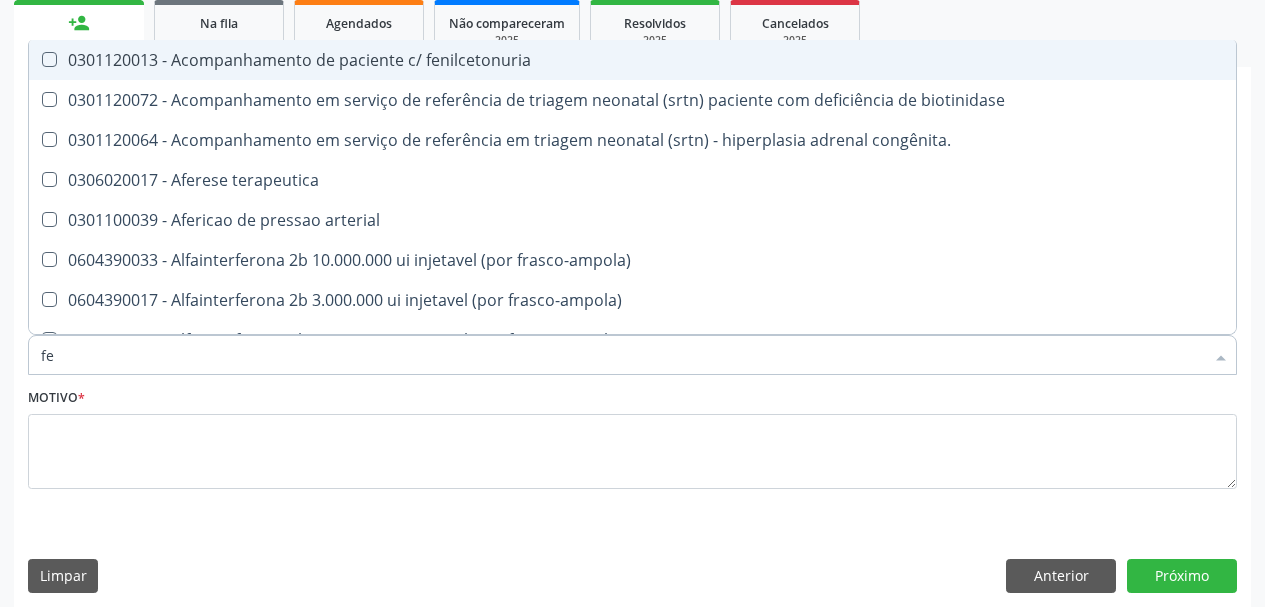type on "fer" 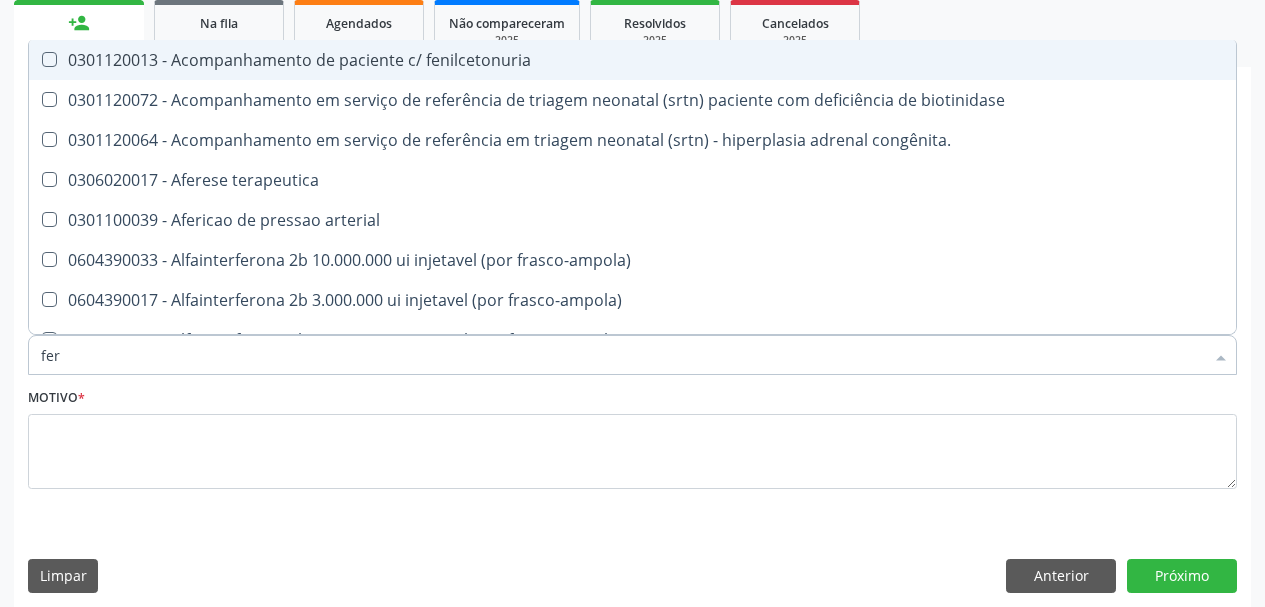 checkbox on "true" 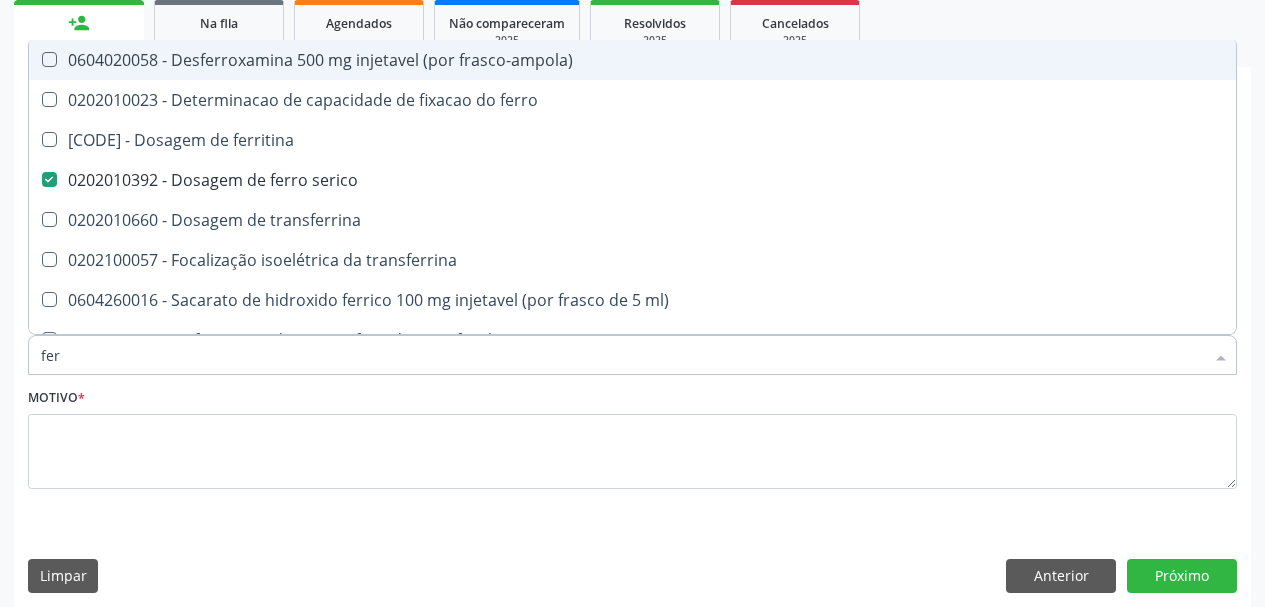 type on "ferr" 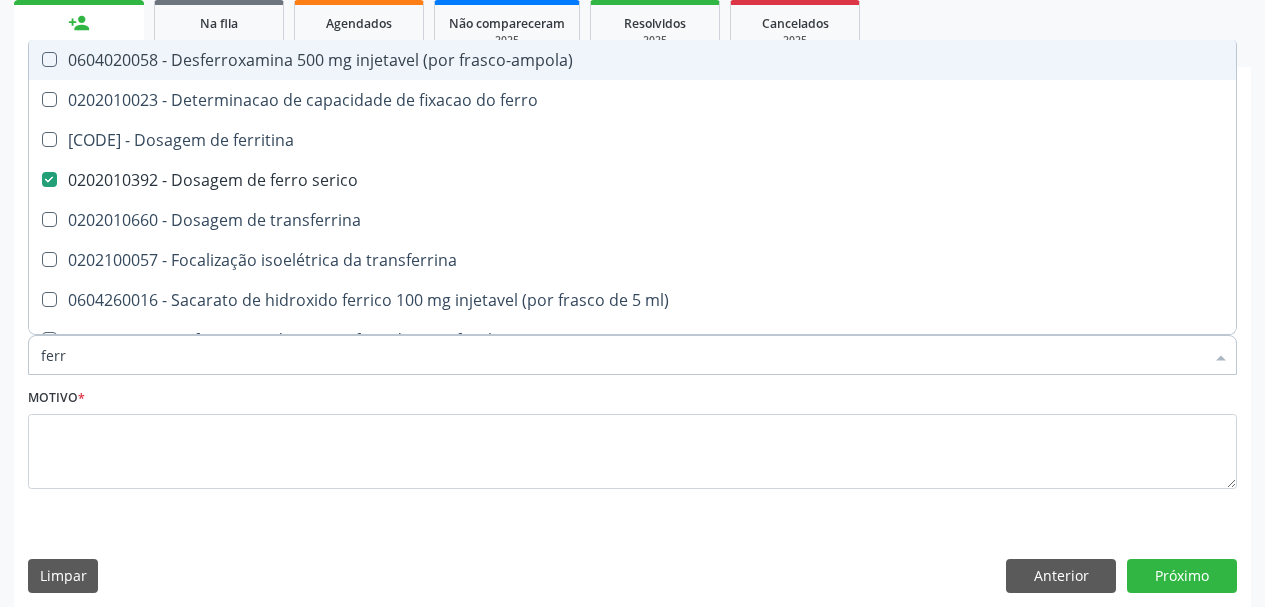 type on "ferri" 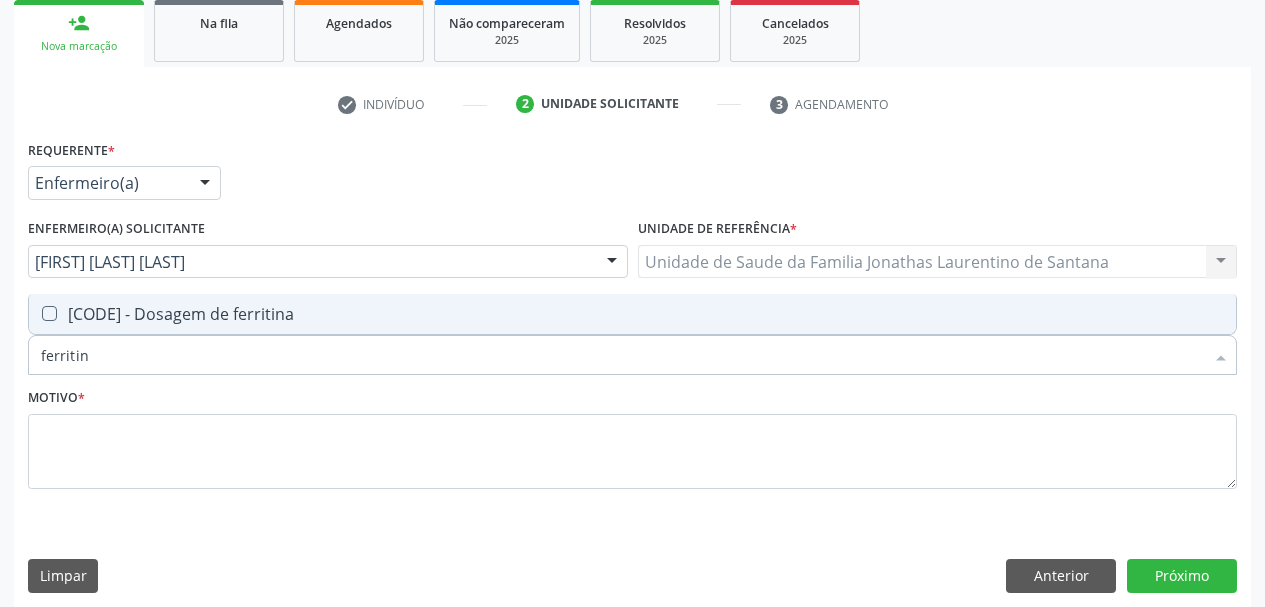 type on "ferritina" 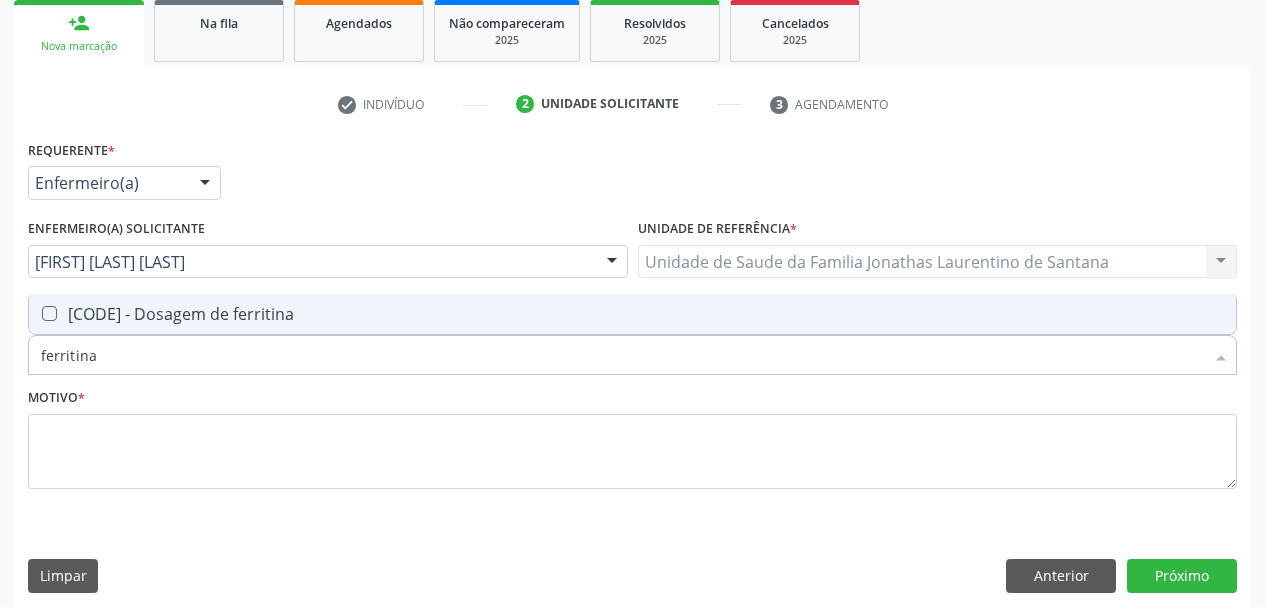 click on "[CODE] - Dosagem de ferritina" at bounding box center [632, 314] 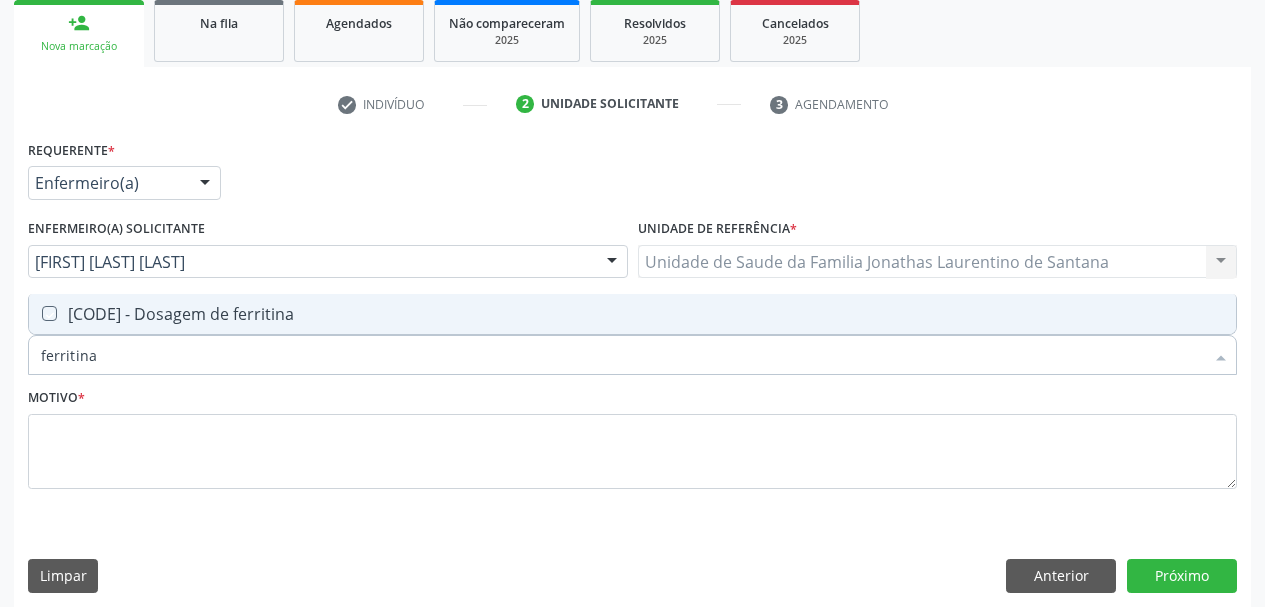 checkbox on "true" 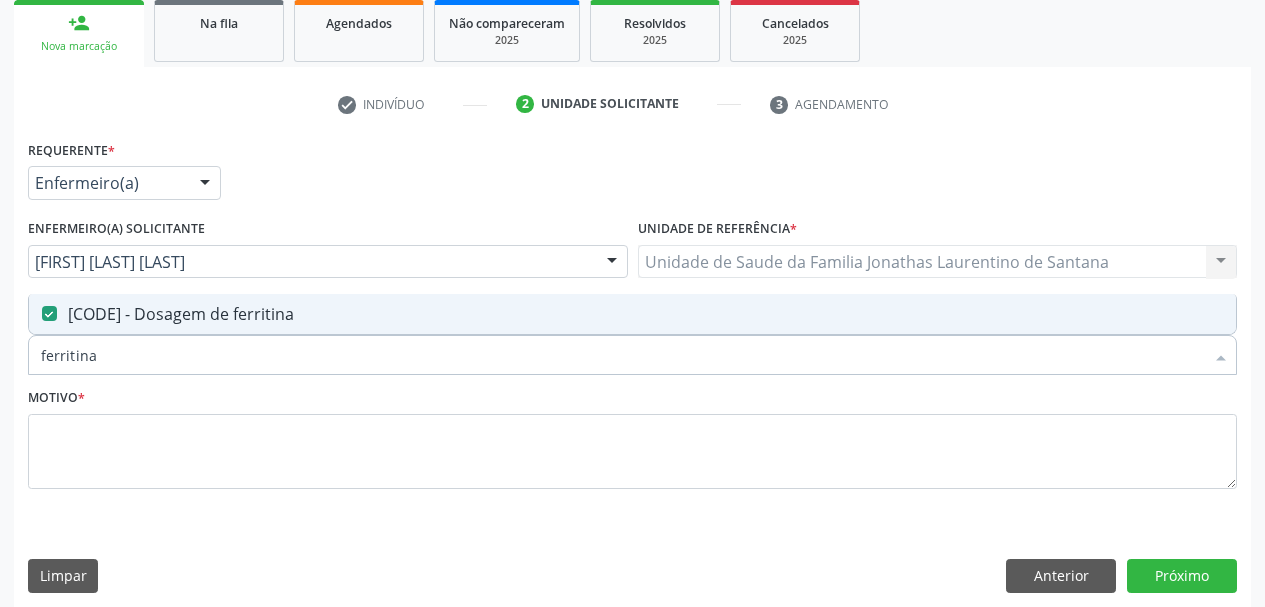 drag, startPoint x: 122, startPoint y: 368, endPoint x: 0, endPoint y: 357, distance: 122.494896 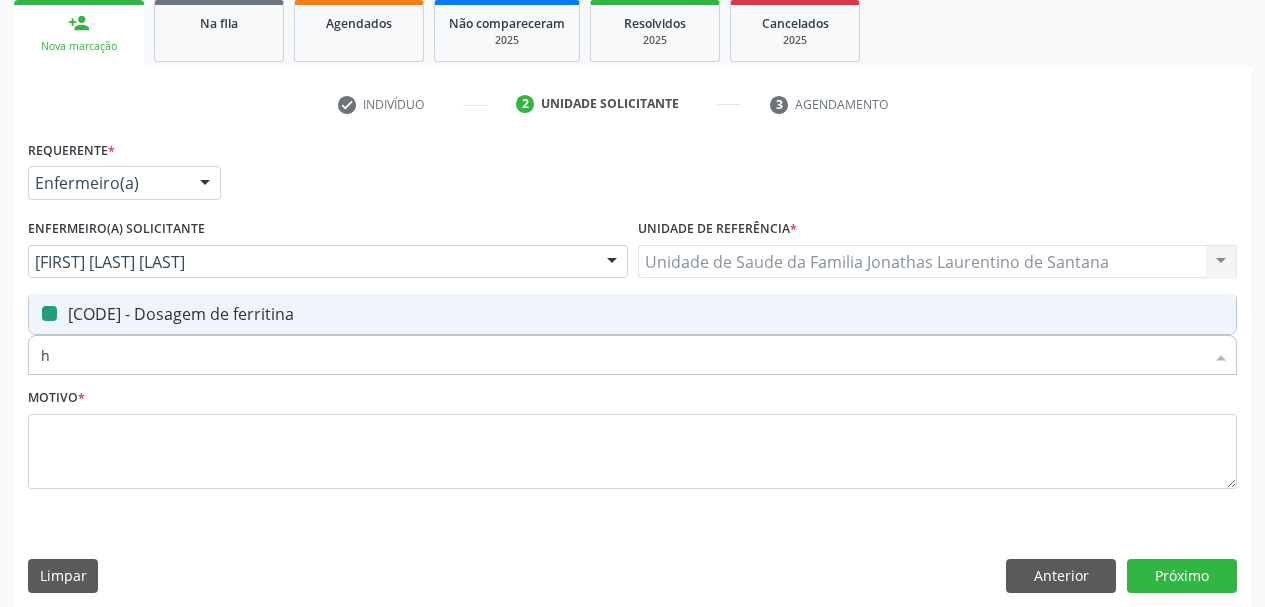 type on "he" 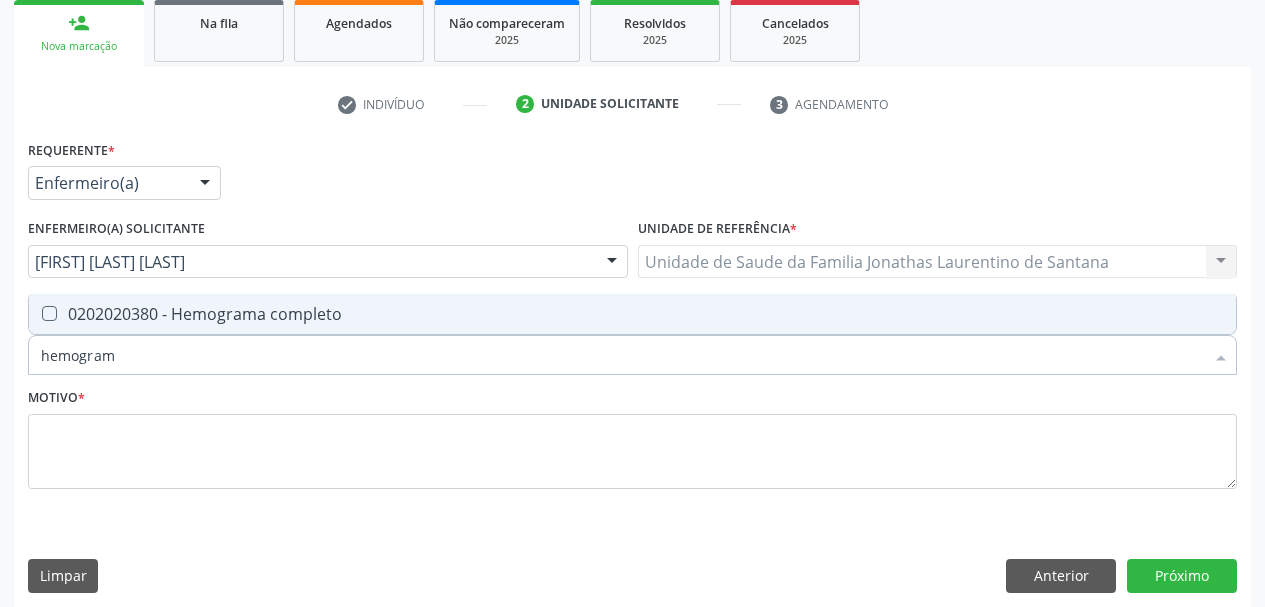 type on "hemograma" 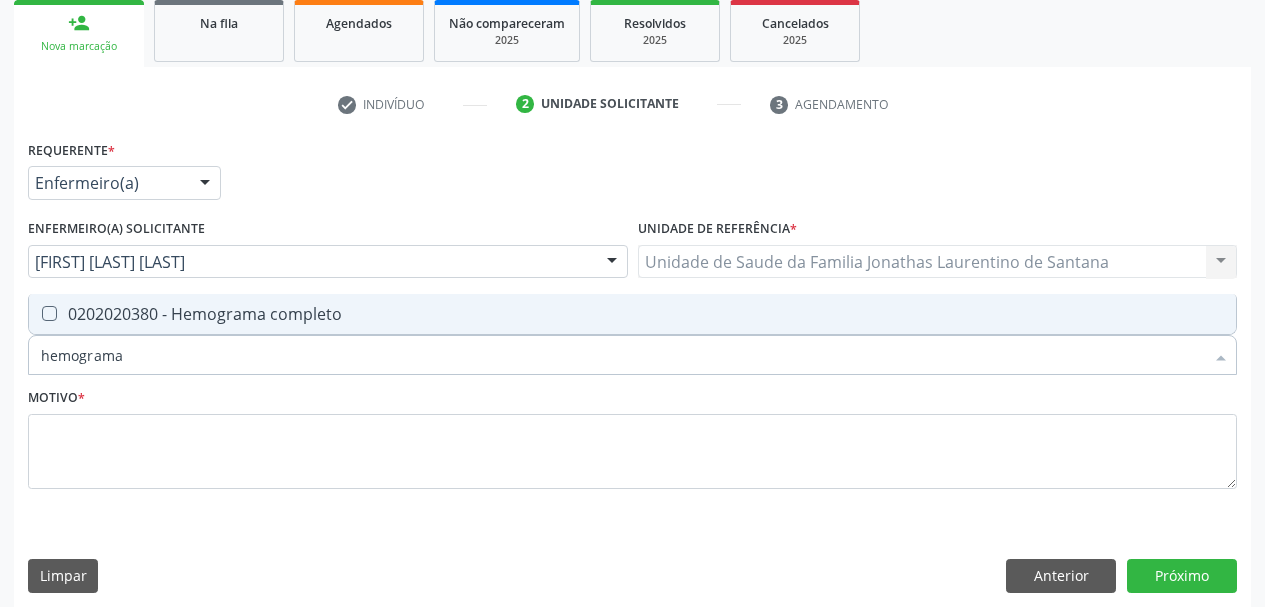 click on "0202020380 - Hemograma completo" at bounding box center [632, 314] 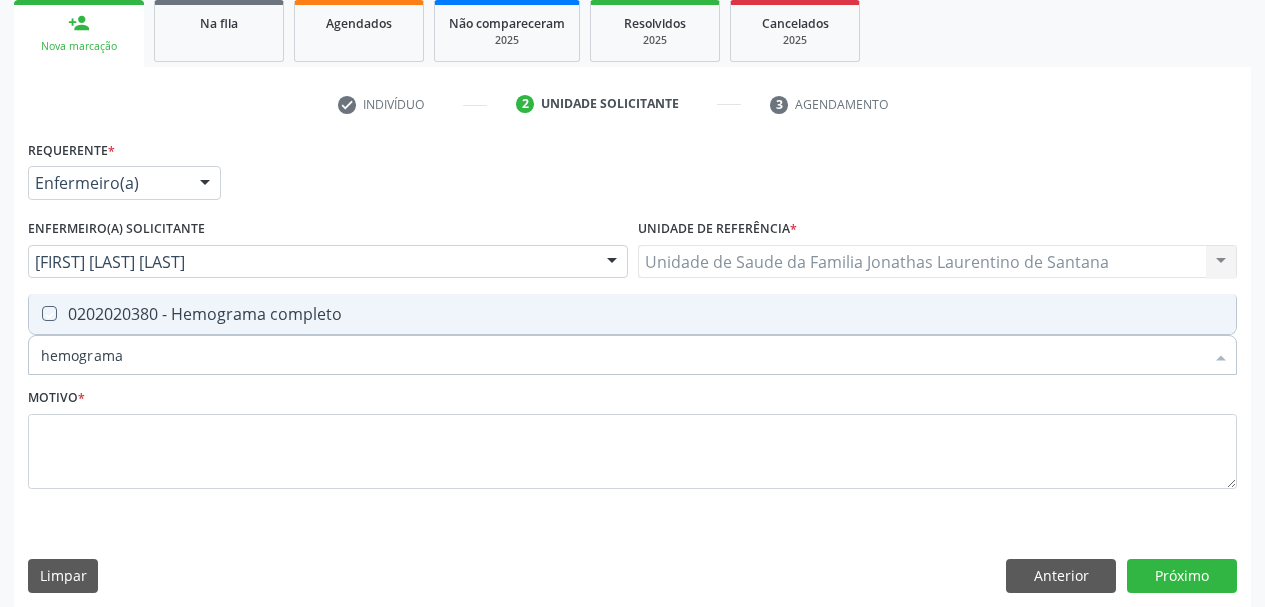 checkbox on "true" 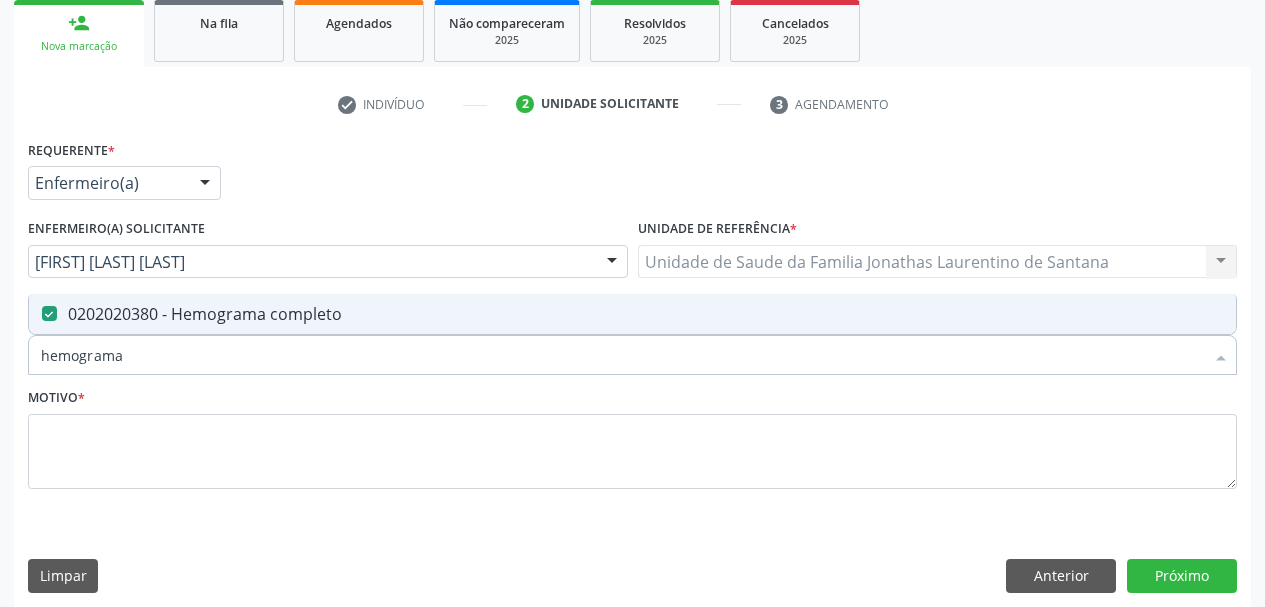 drag, startPoint x: 150, startPoint y: 349, endPoint x: 0, endPoint y: 362, distance: 150.56229 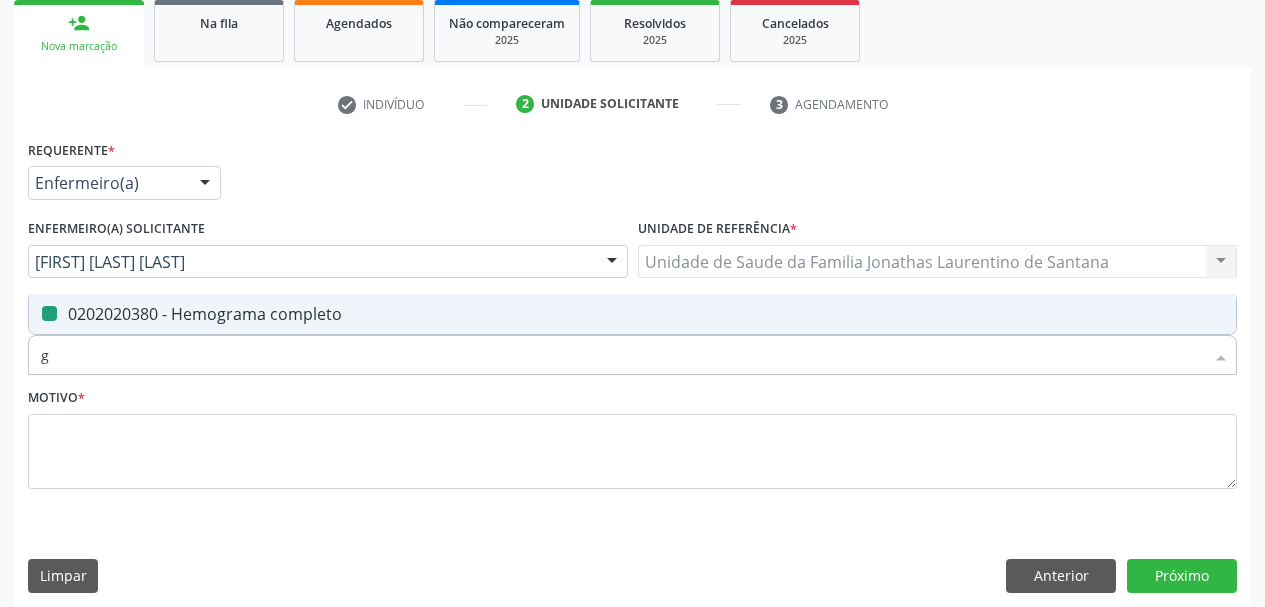 type on "gl" 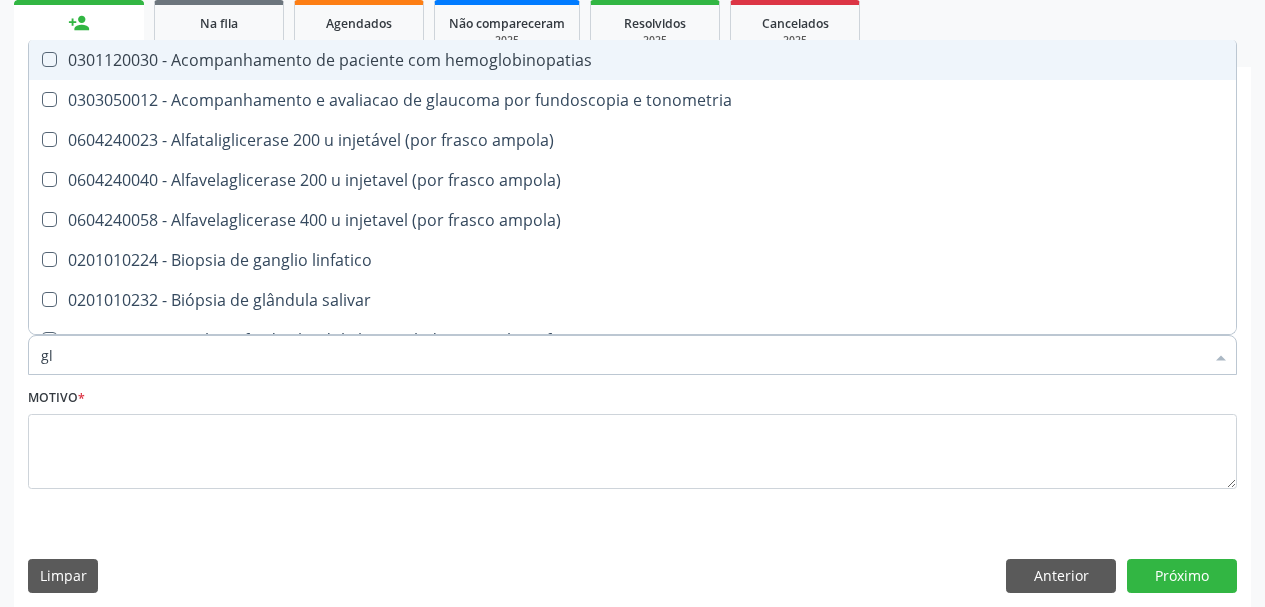 checkbox on "false" 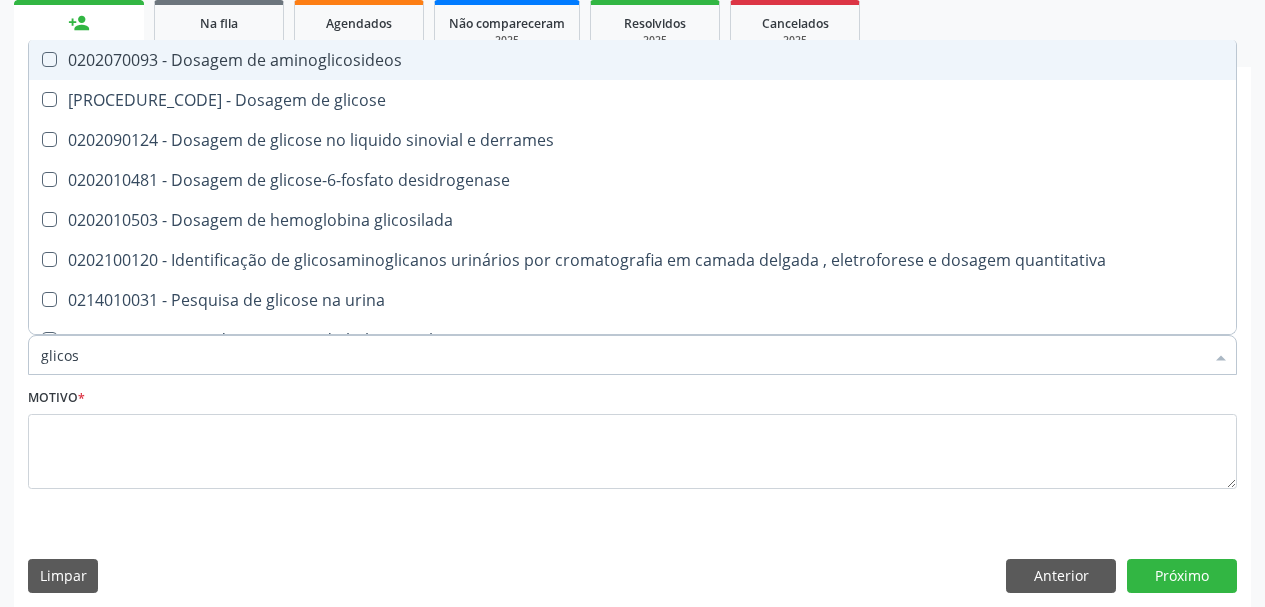 type on "glicose" 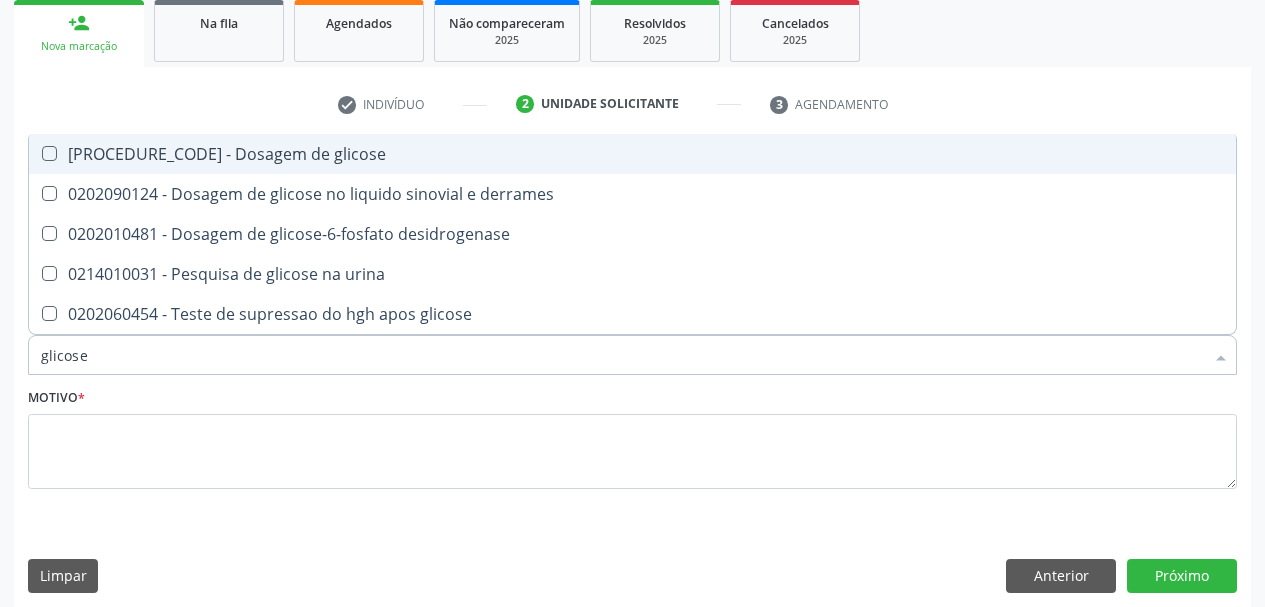 click on "[PROCEDURE_CODE] - Dosagem de glicose" at bounding box center [632, 154] 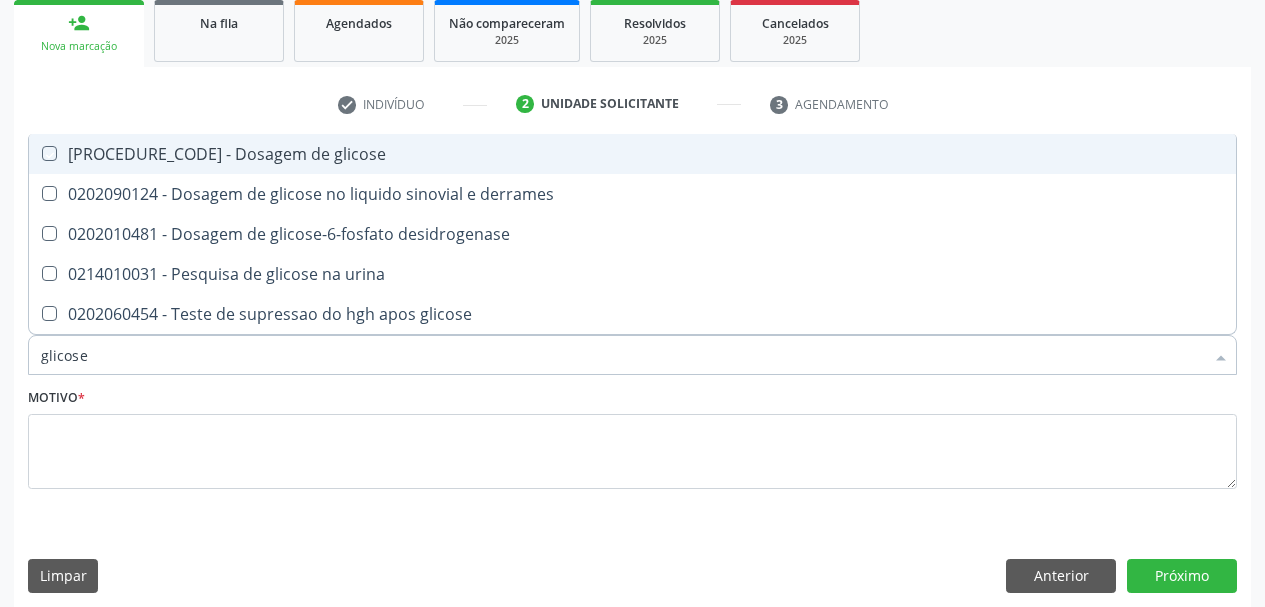 checkbox on "true" 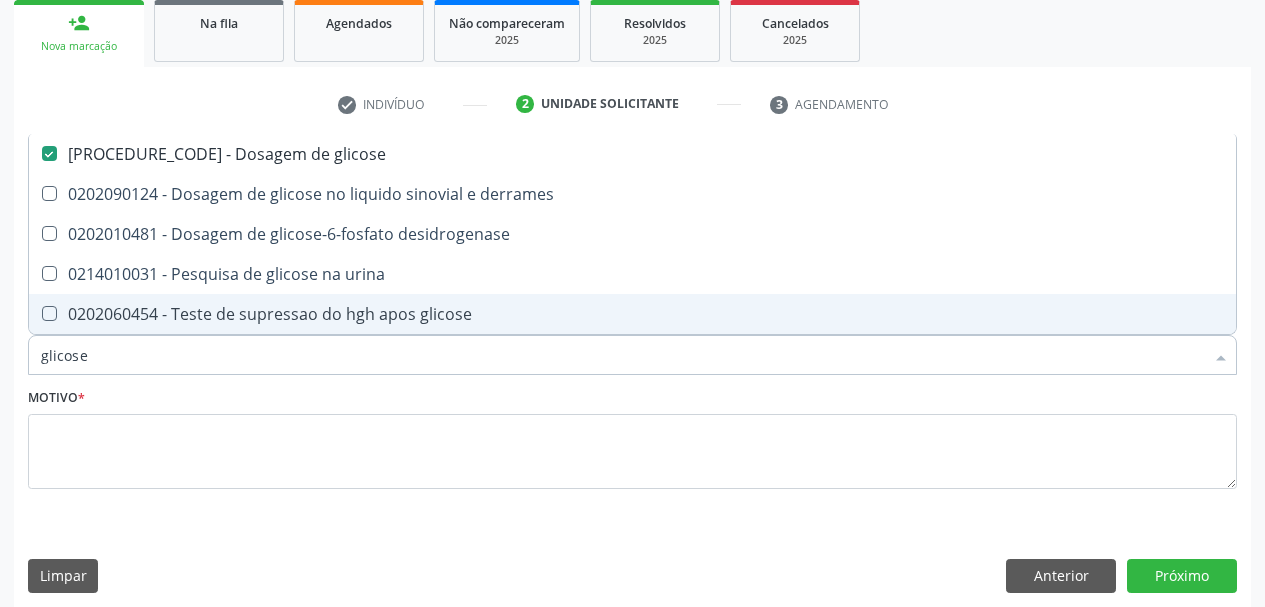 drag, startPoint x: 99, startPoint y: 372, endPoint x: 0, endPoint y: 369, distance: 99.04544 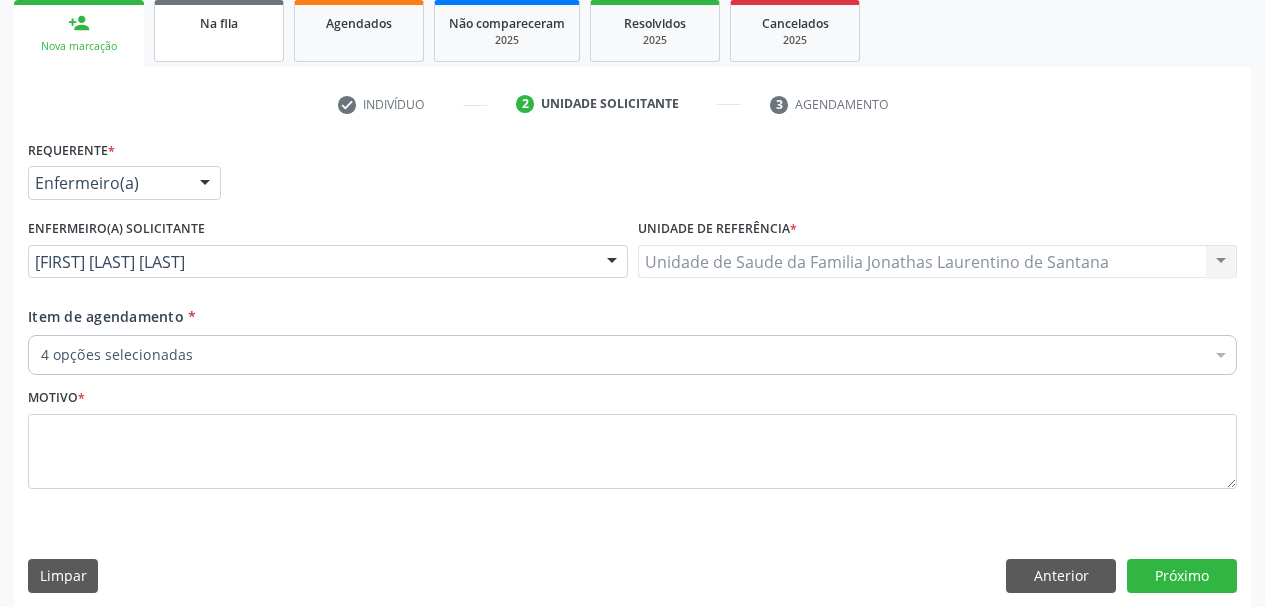 checkbox on "true" 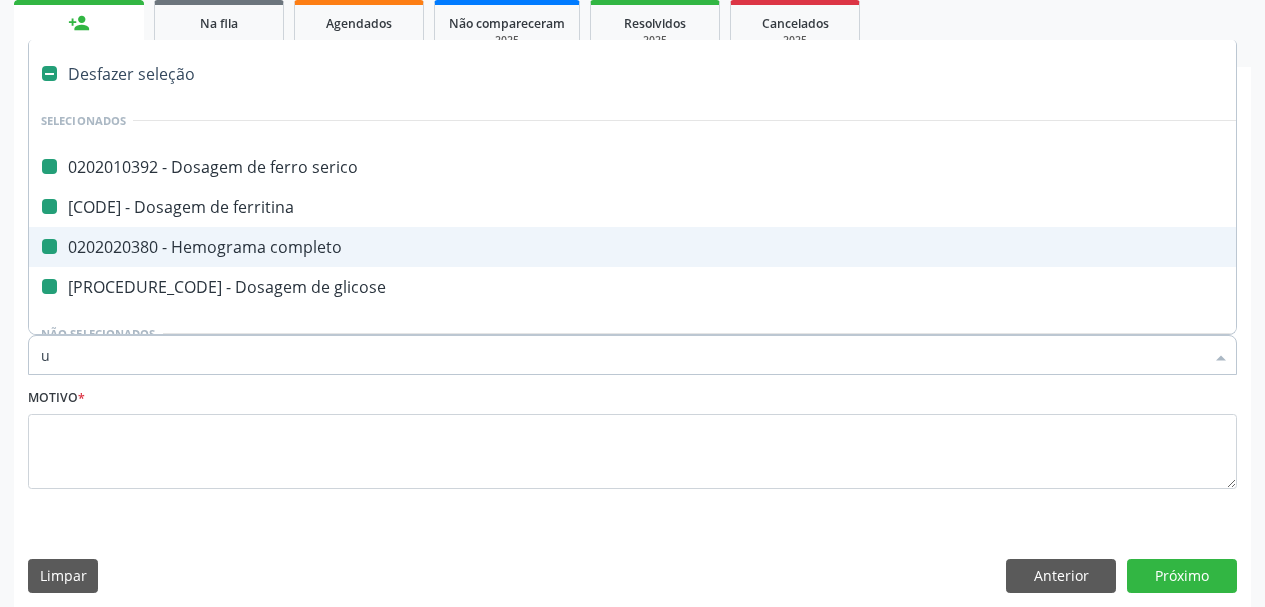 type on "ur" 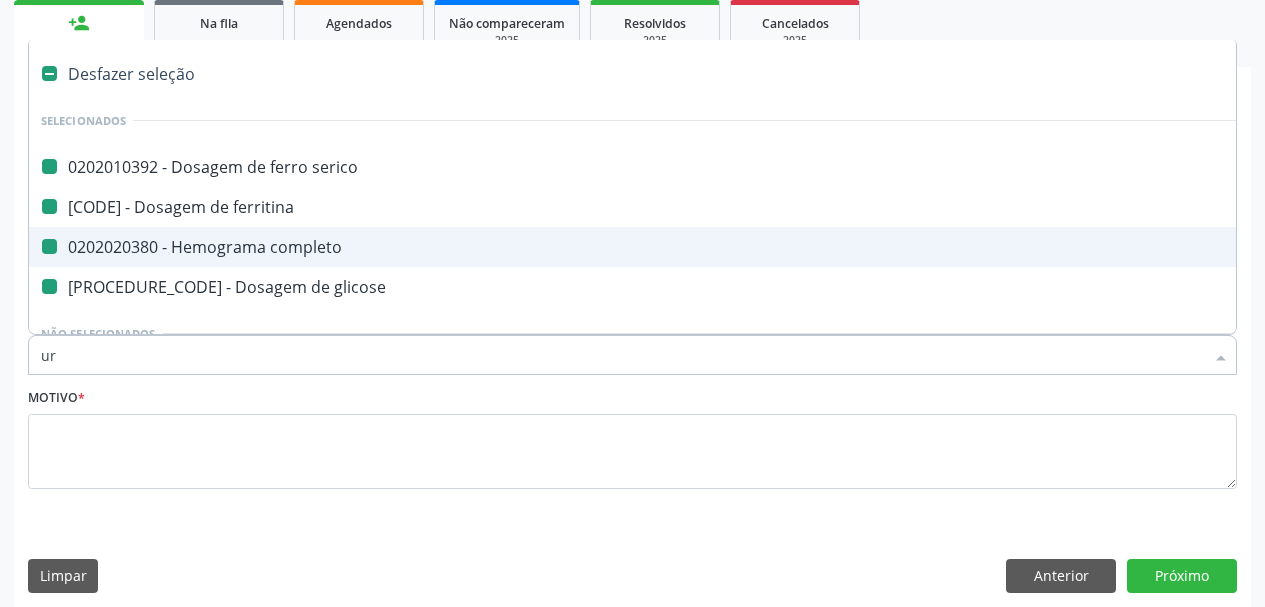 checkbox on "false" 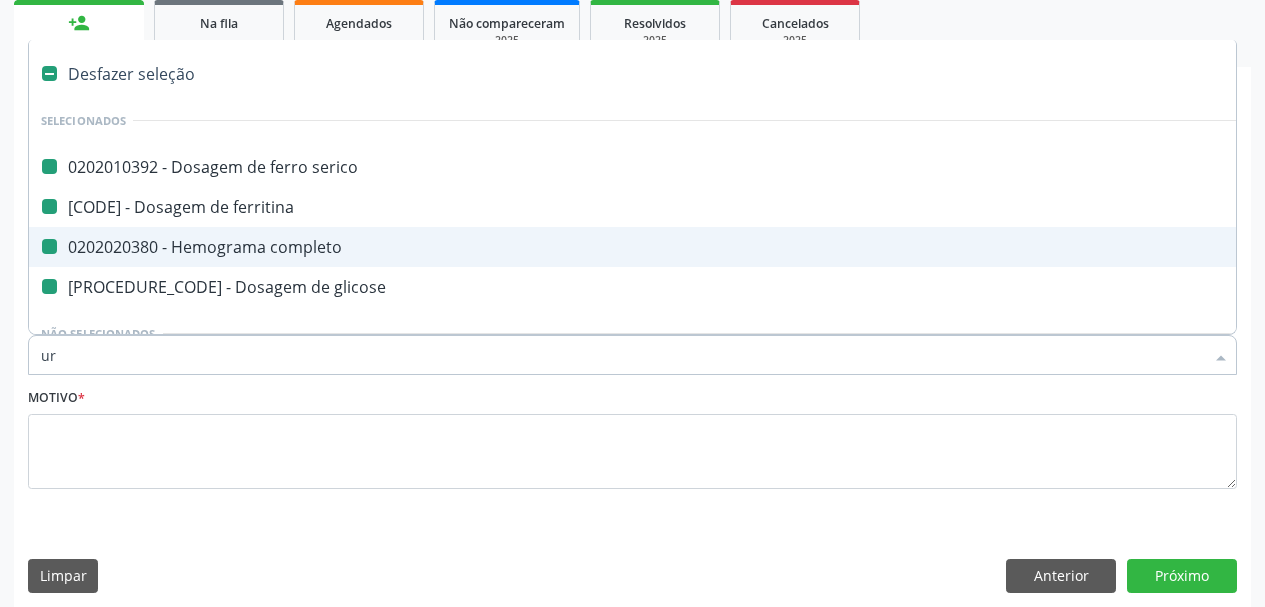 checkbox on "false" 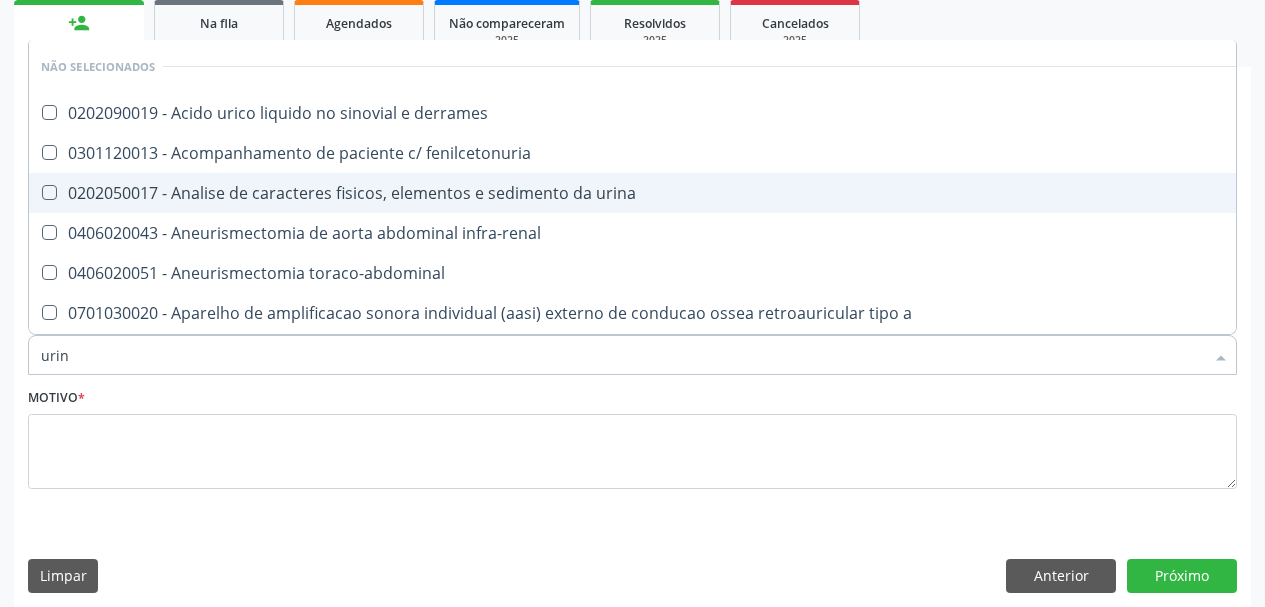 type on "urina" 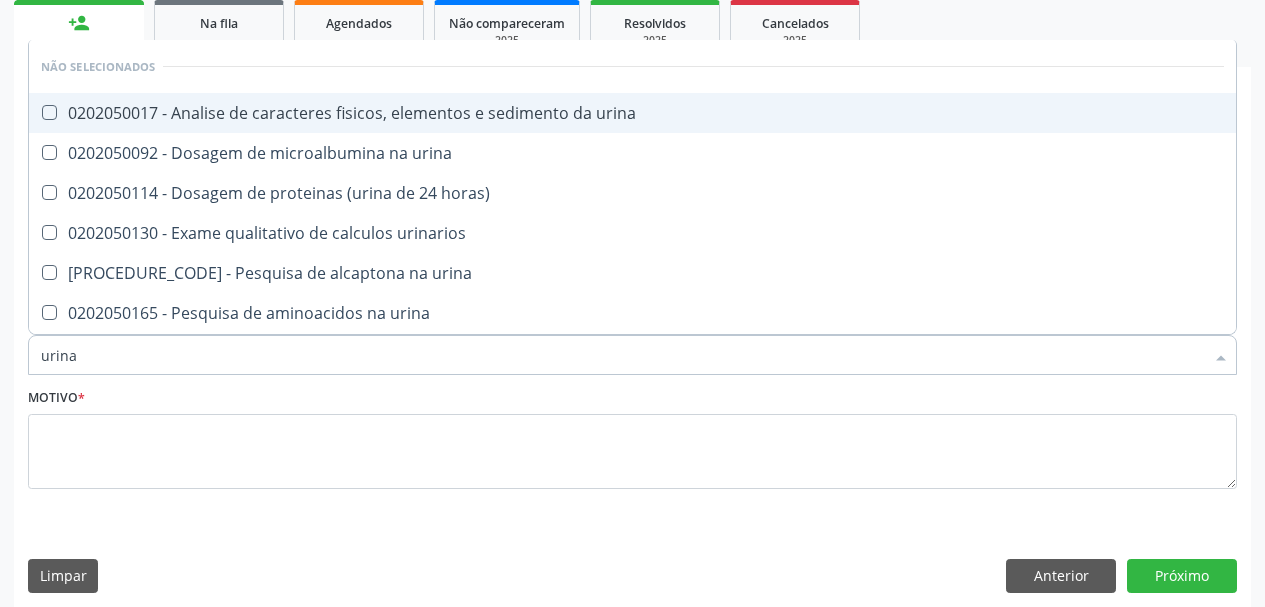 click on "0202050017 - Analise de caracteres fisicos, elementos e sedimento da urina" at bounding box center (632, 113) 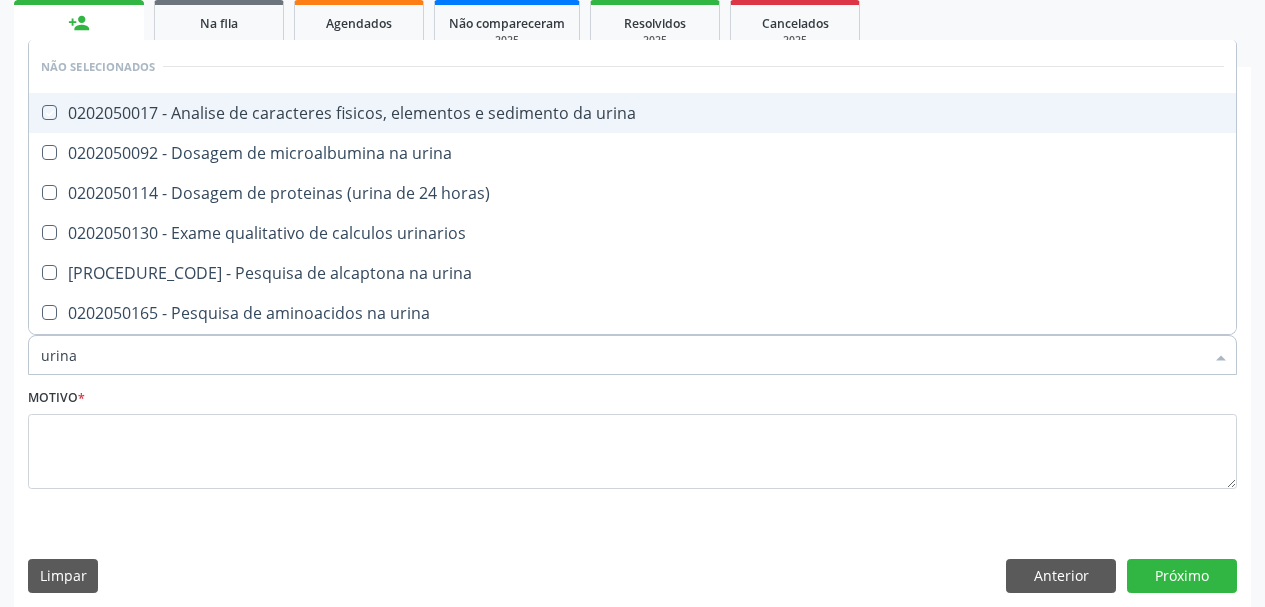 checkbox on "true" 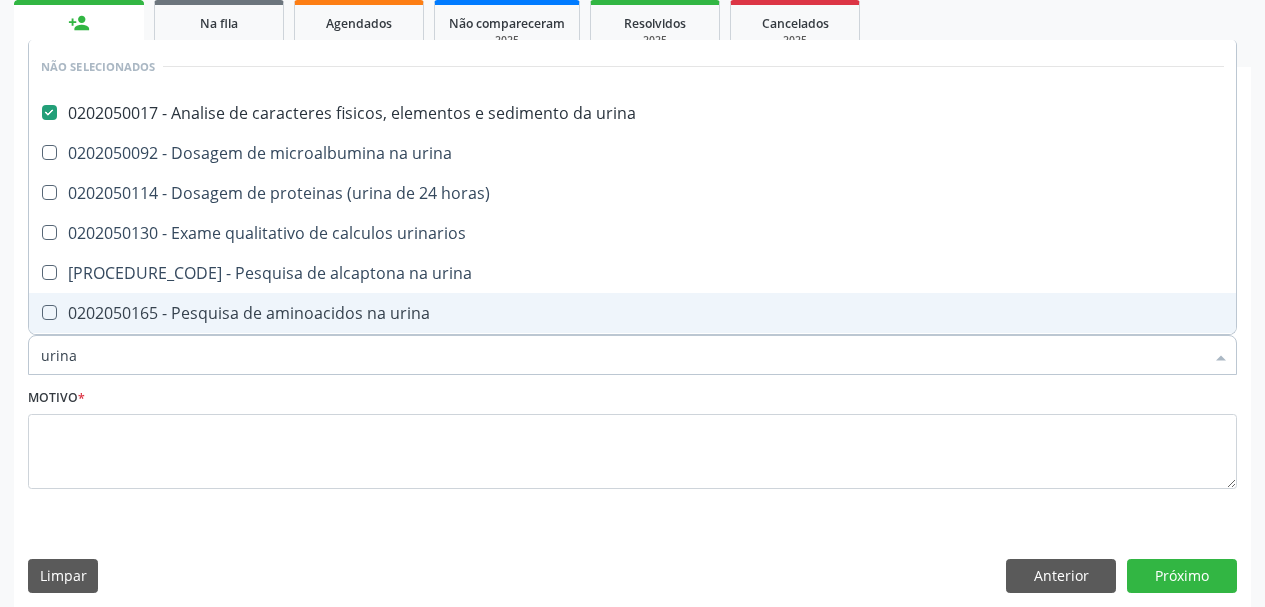 drag, startPoint x: 63, startPoint y: 356, endPoint x: 0, endPoint y: 346, distance: 63.788715 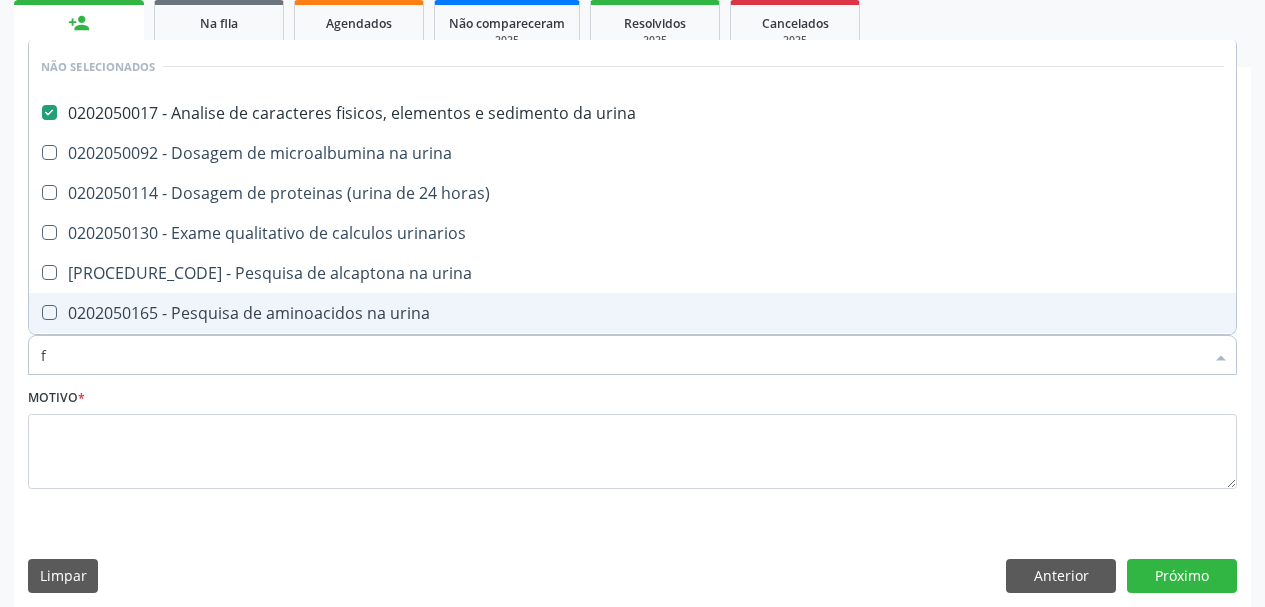 type on "fe" 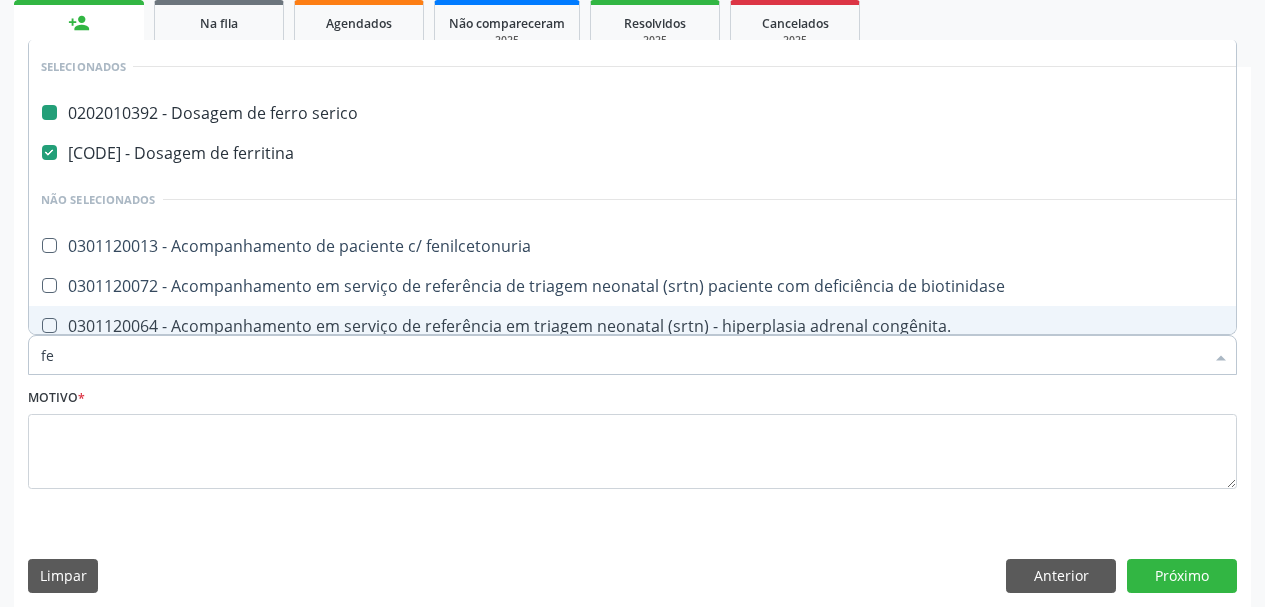 type on "fez" 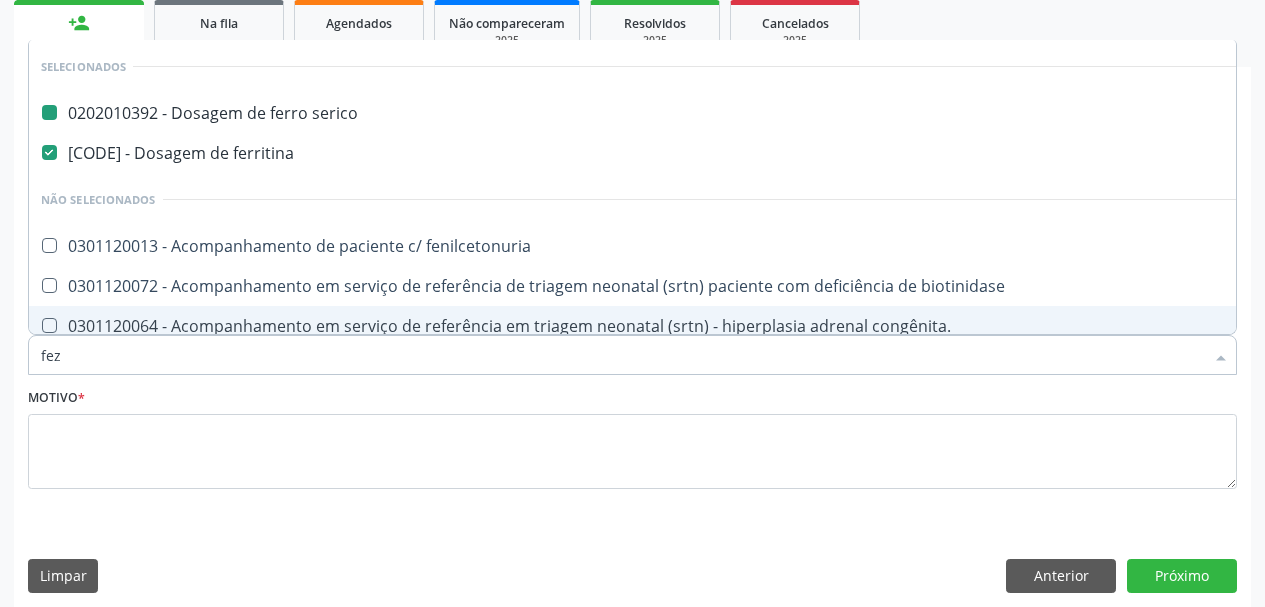 checkbox on "false" 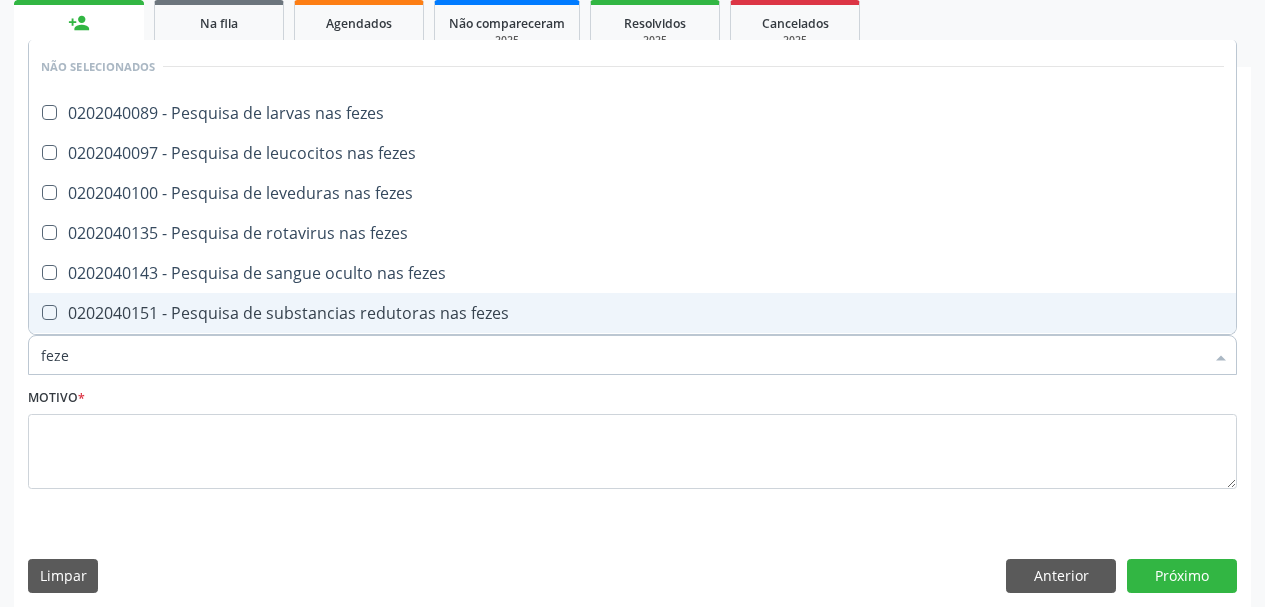 type on "fezes" 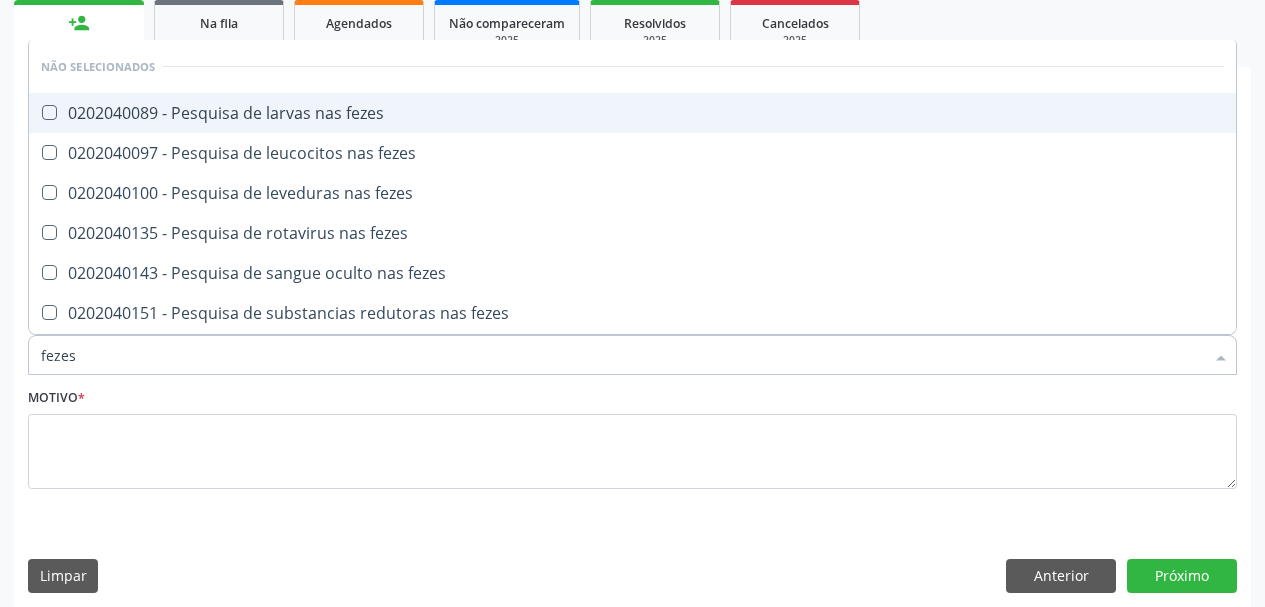 click on "0202040089 - Pesquisa de larvas nas fezes" at bounding box center (632, 113) 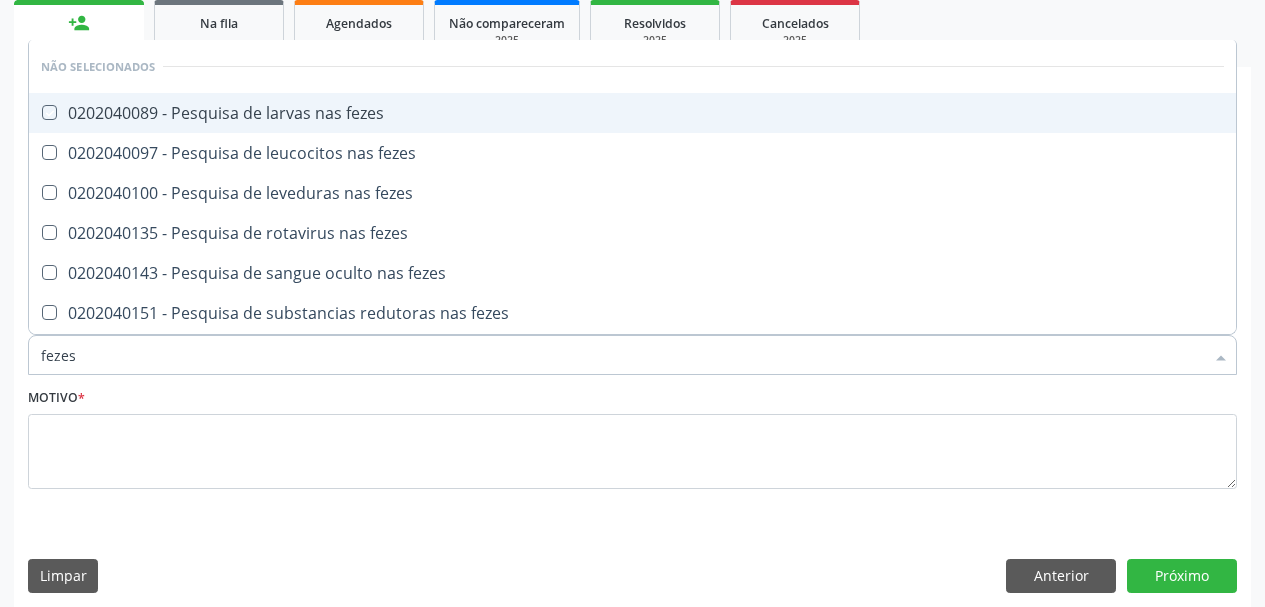 checkbox on "true" 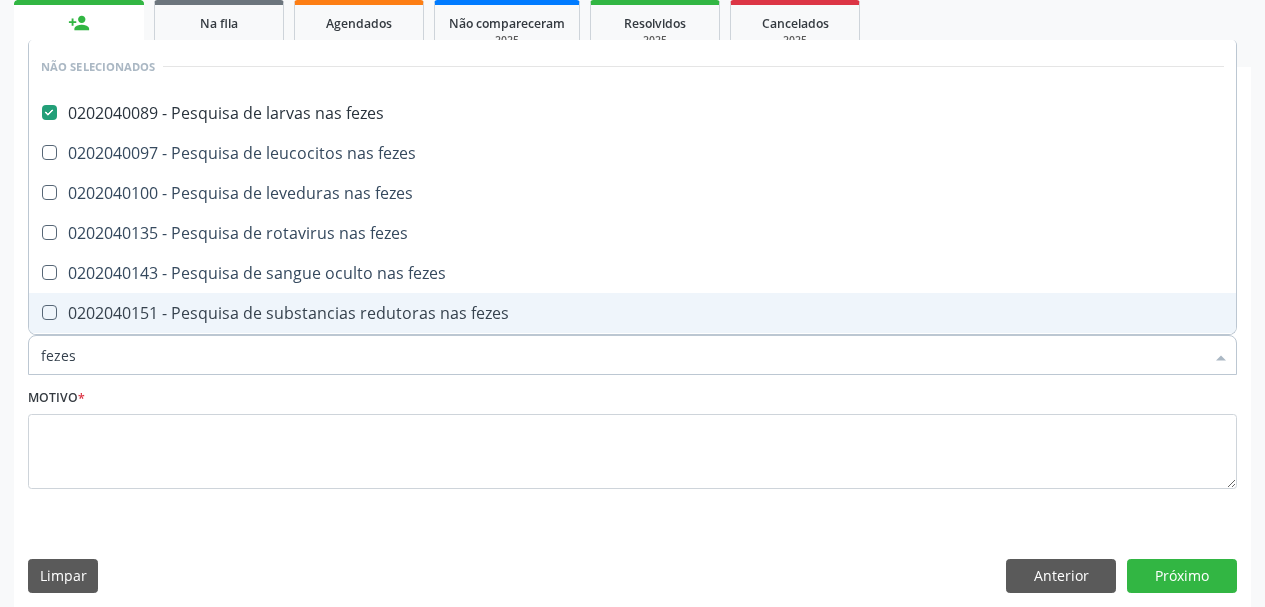 drag, startPoint x: 93, startPoint y: 364, endPoint x: 0, endPoint y: 362, distance: 93.0215 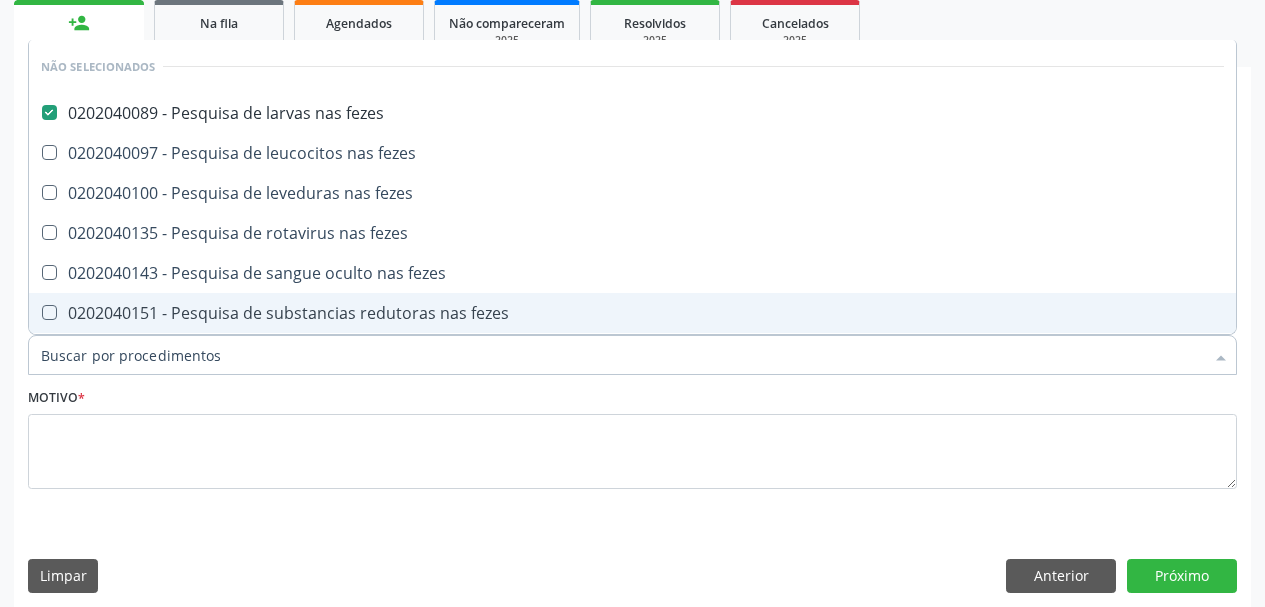 checkbox on "true" 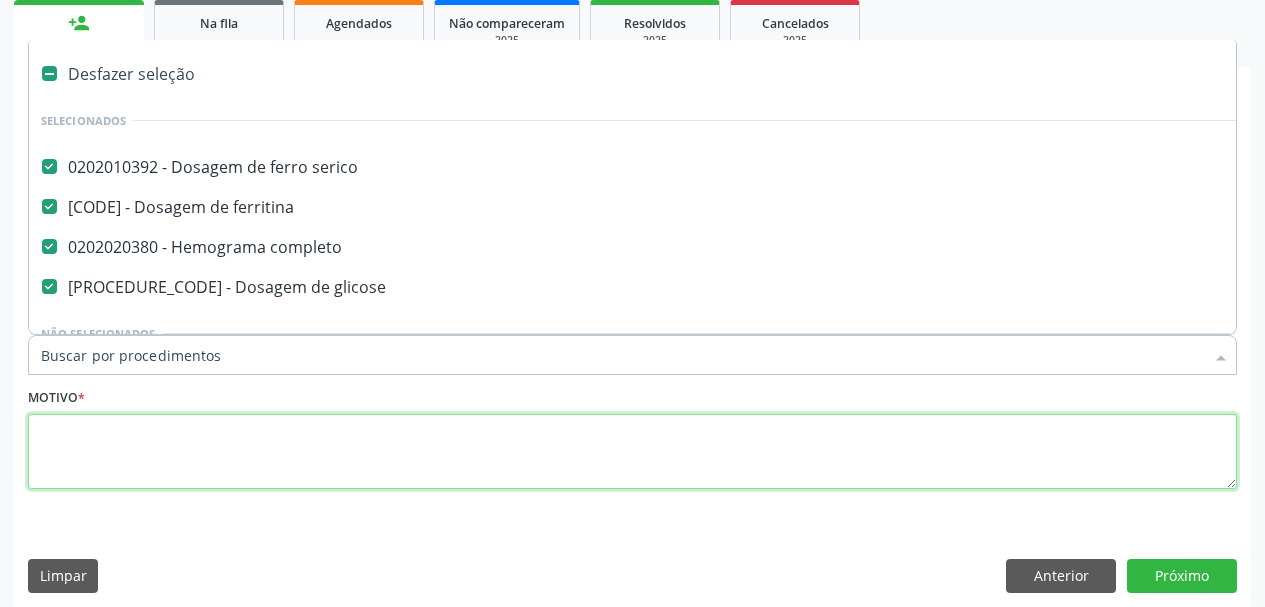 click at bounding box center [632, 452] 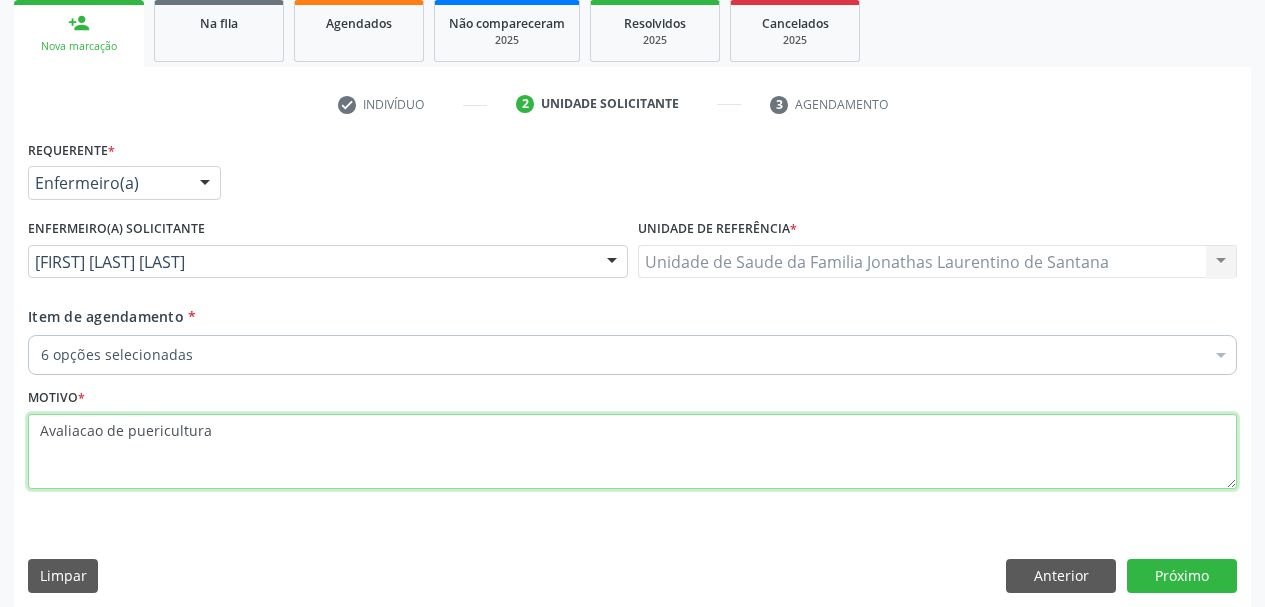 type on "Avaliação de puericultura." 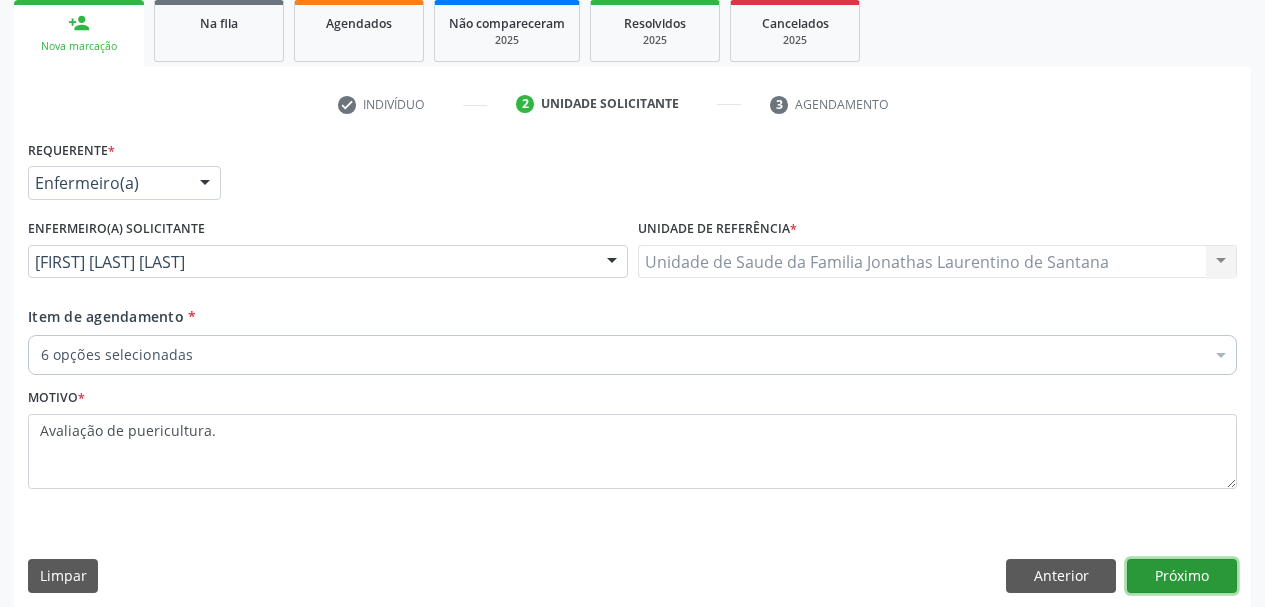 click on "Próximo" at bounding box center [1182, 576] 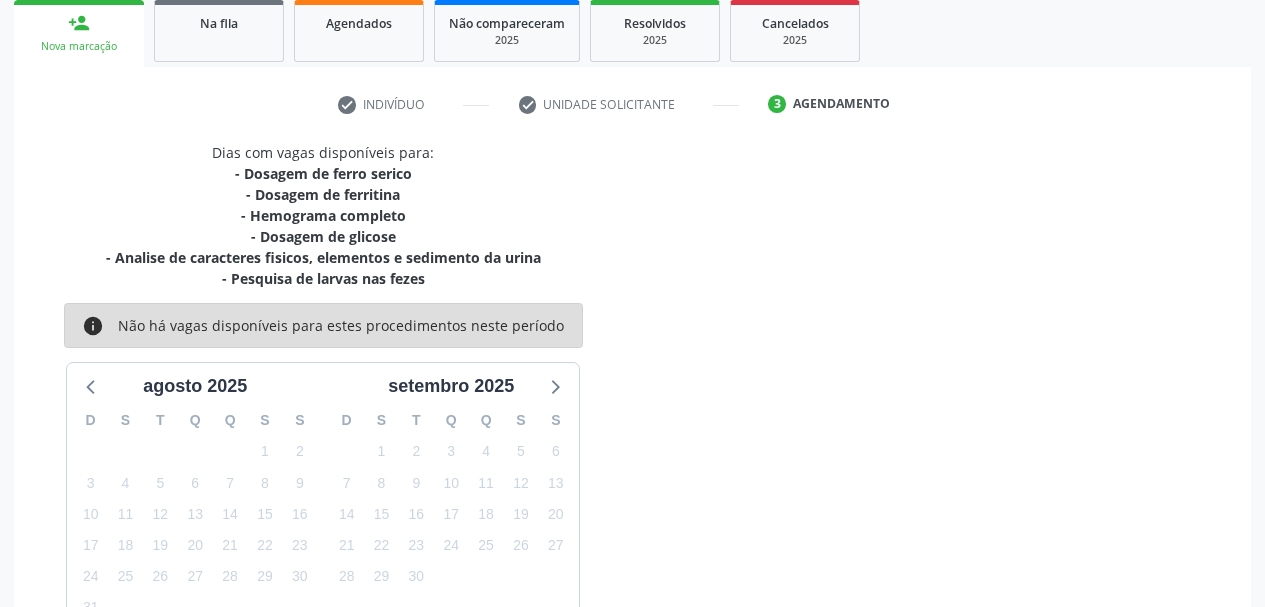 scroll, scrollTop: 427, scrollLeft: 0, axis: vertical 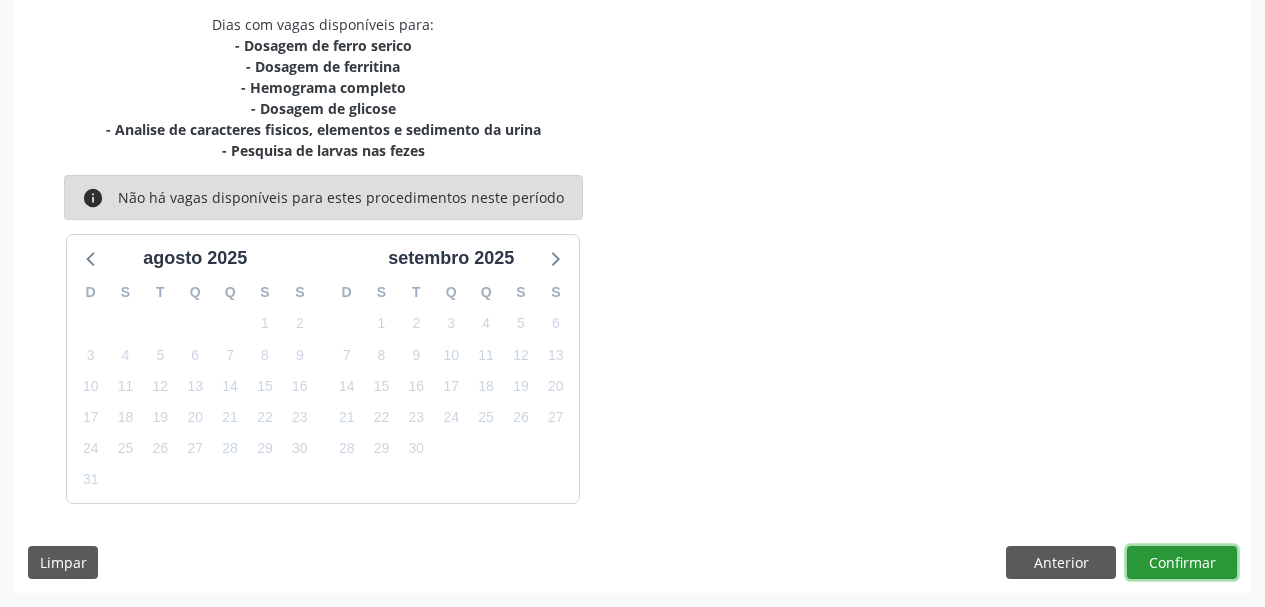 click on "Confirmar" at bounding box center (1182, 563) 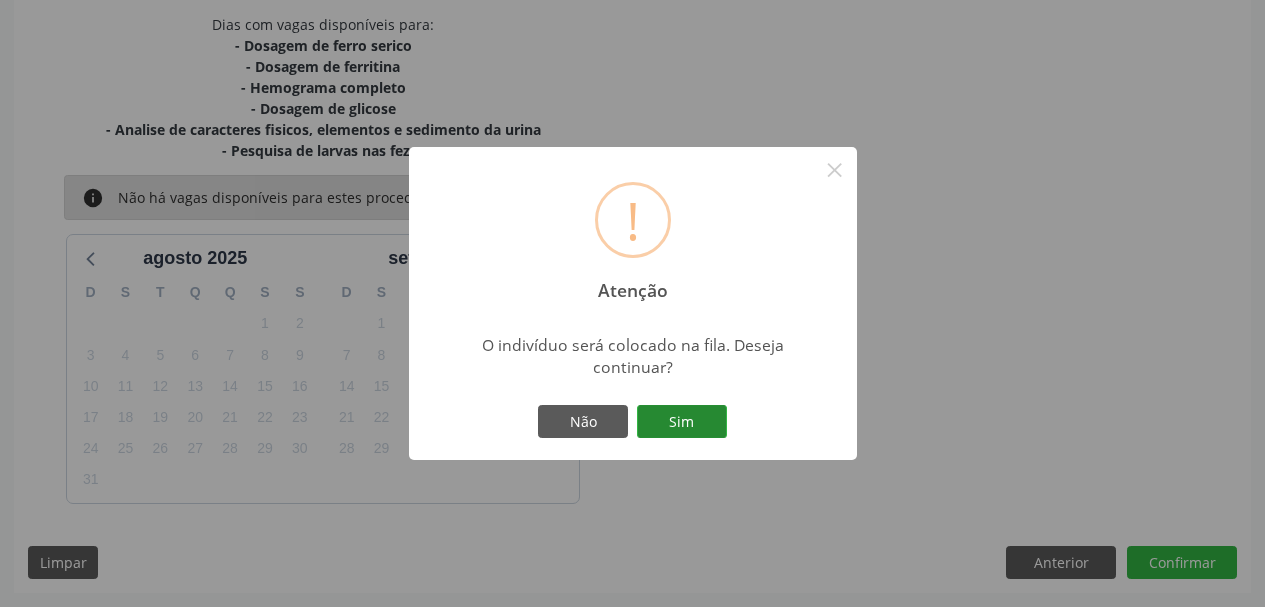 click on "Sim" at bounding box center [682, 422] 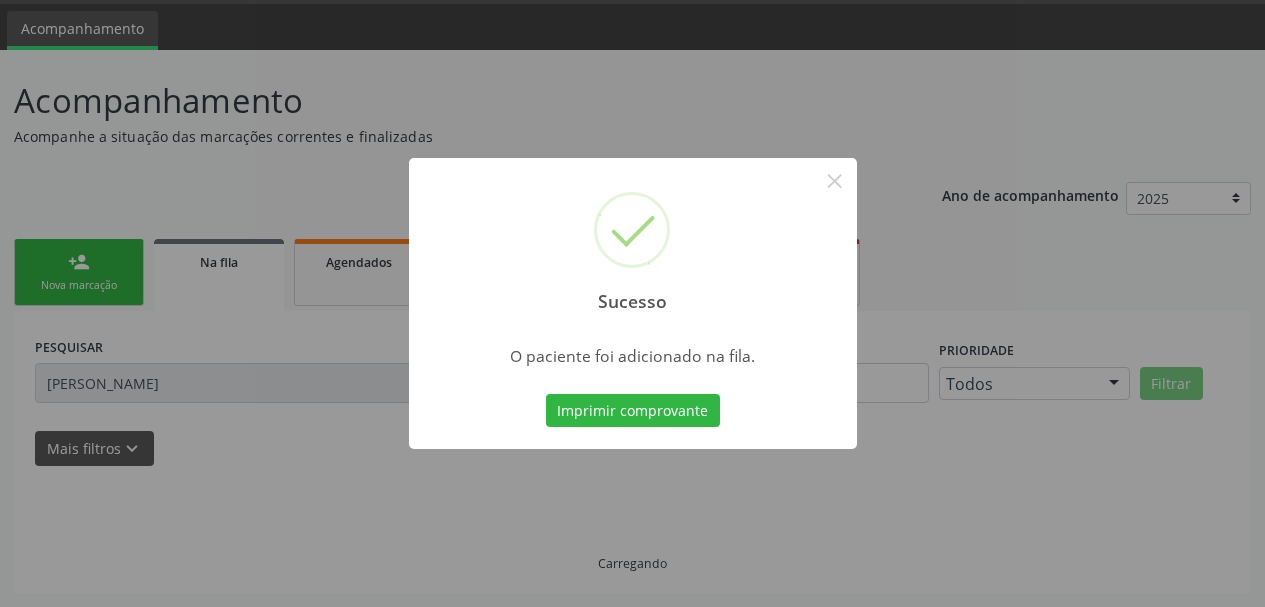 scroll, scrollTop: 60, scrollLeft: 0, axis: vertical 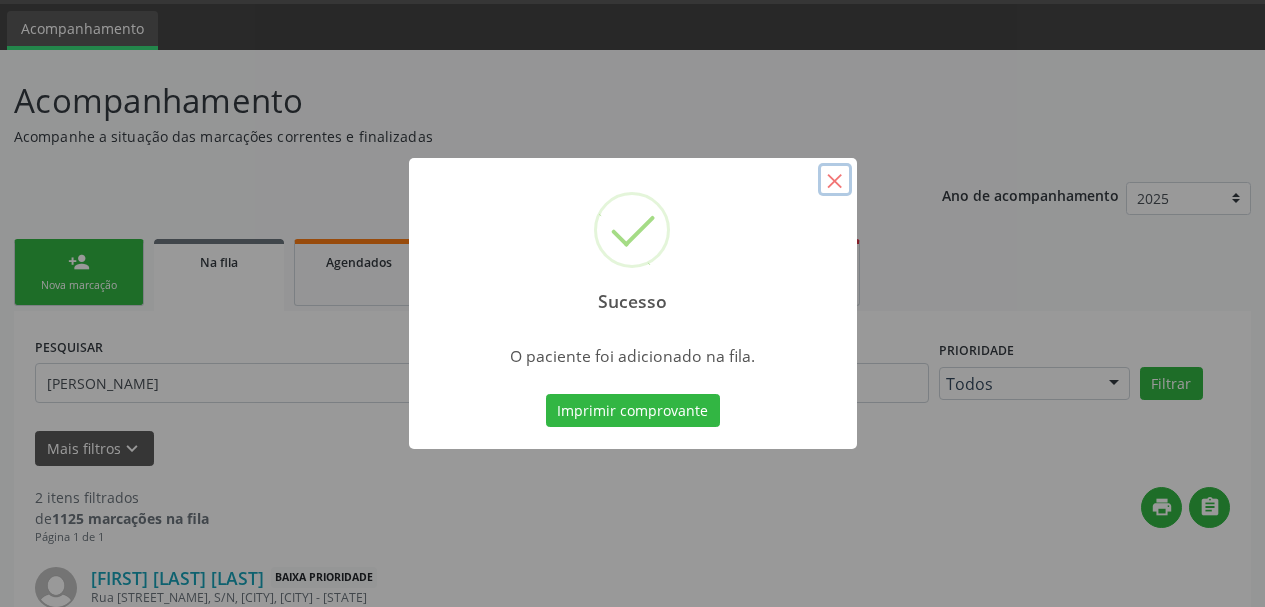 click on "×" at bounding box center (835, 180) 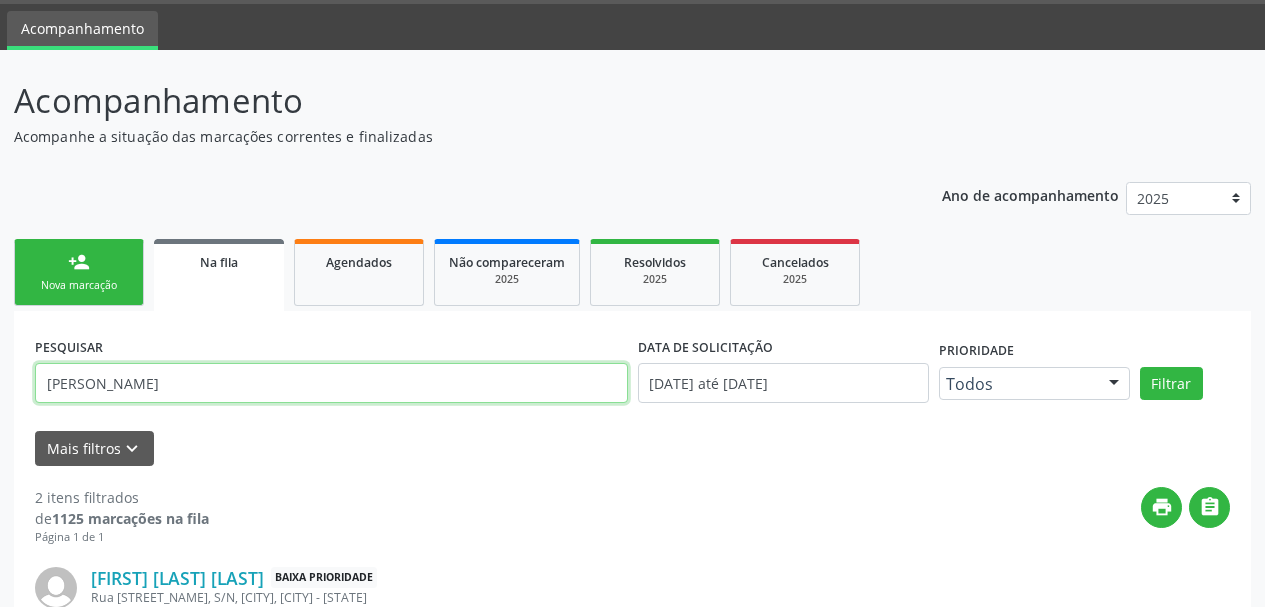 drag, startPoint x: 163, startPoint y: 367, endPoint x: 0, endPoint y: 384, distance: 163.88411 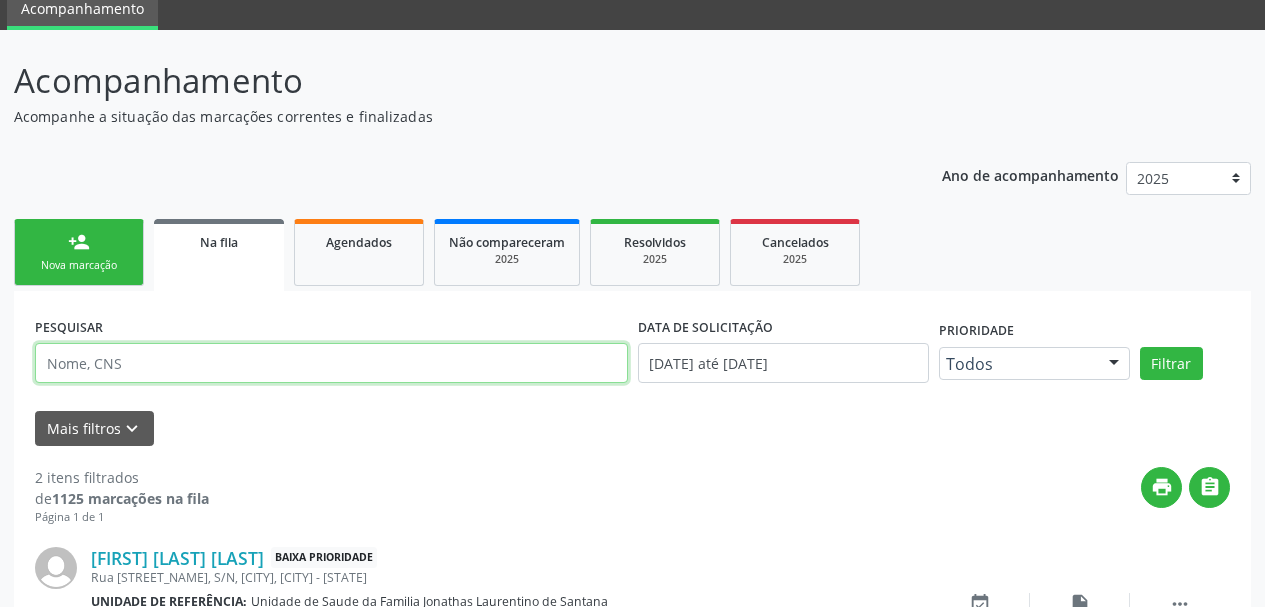 scroll, scrollTop: 0, scrollLeft: 0, axis: both 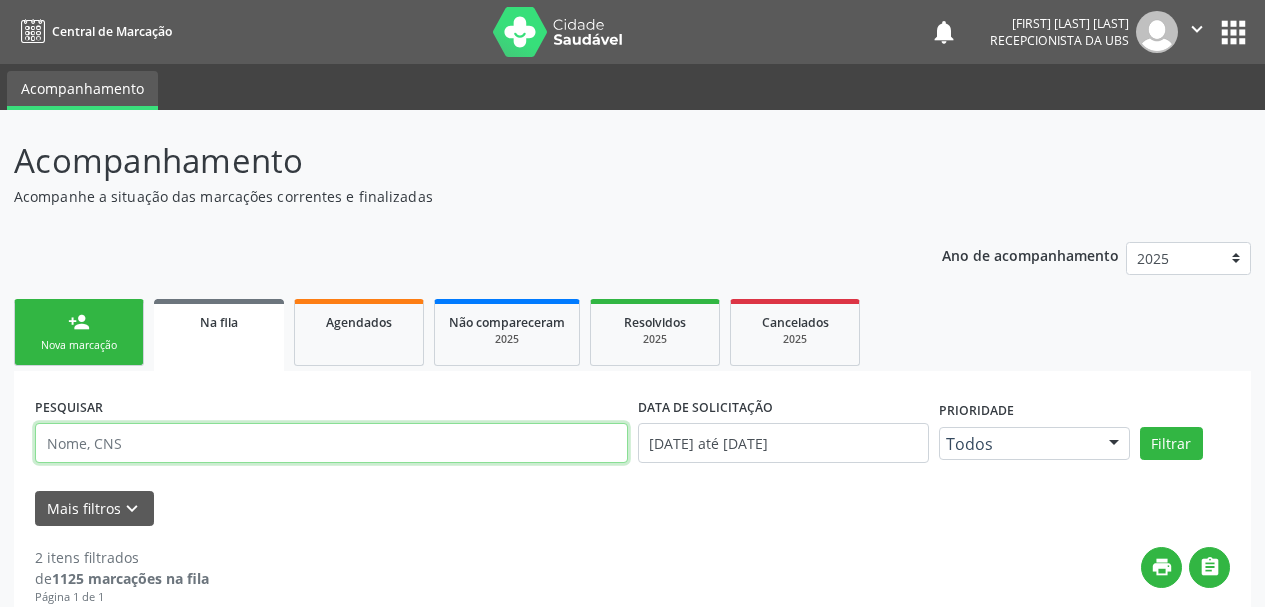 click at bounding box center [331, 443] 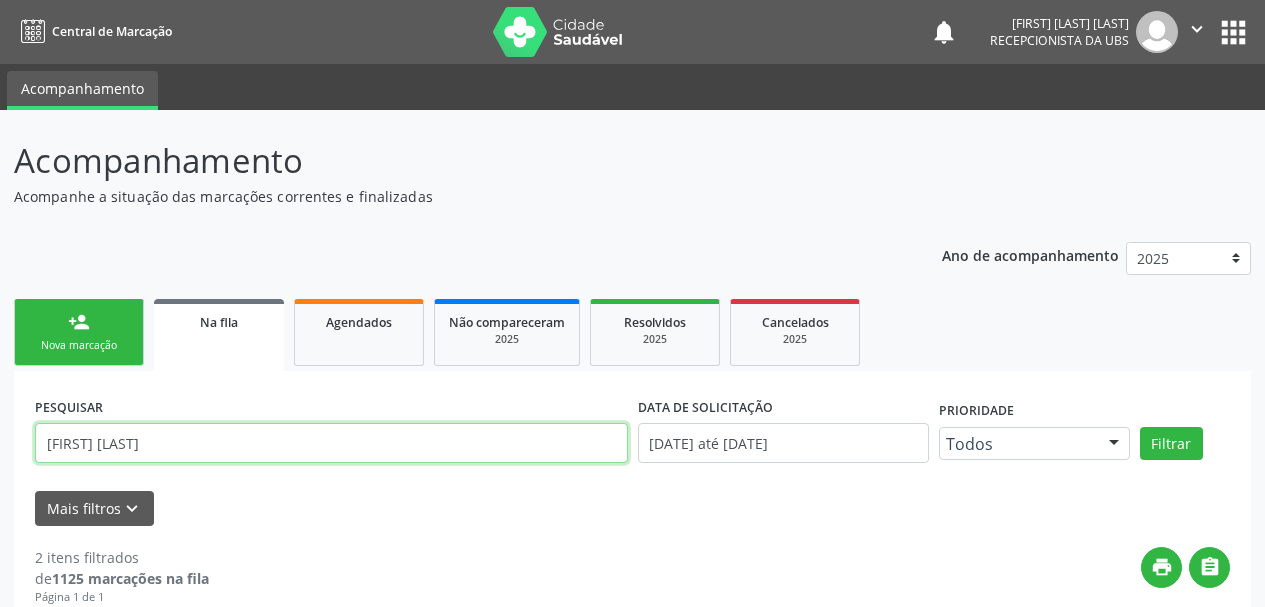 type on "[FIRST] [LAST]" 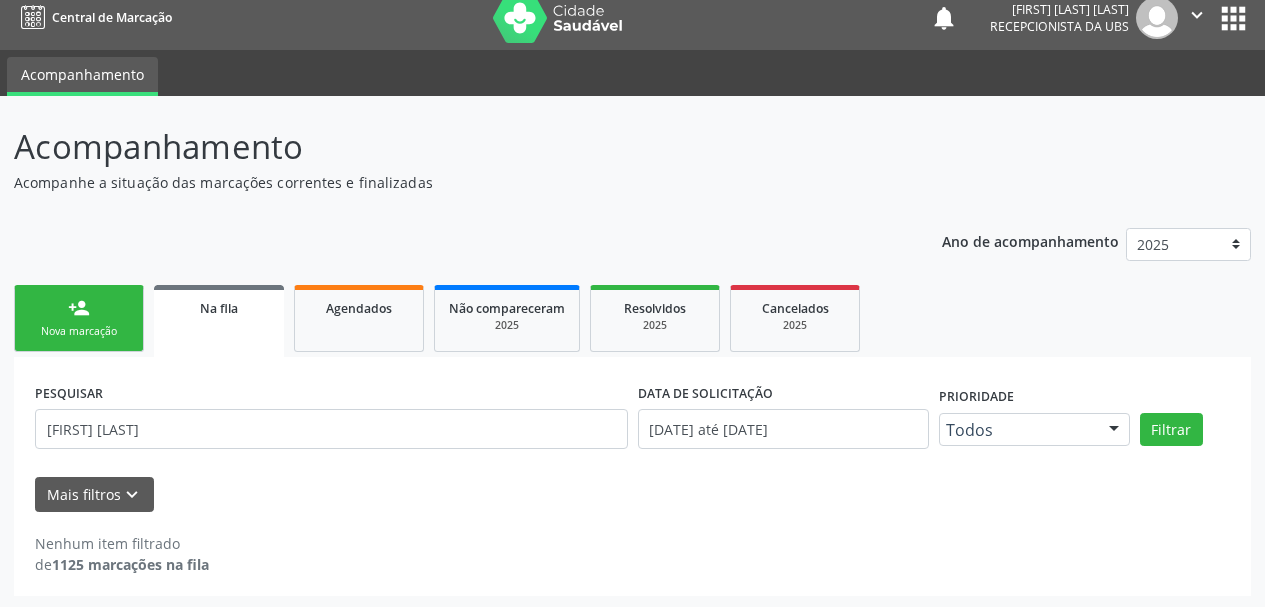 scroll, scrollTop: 17, scrollLeft: 0, axis: vertical 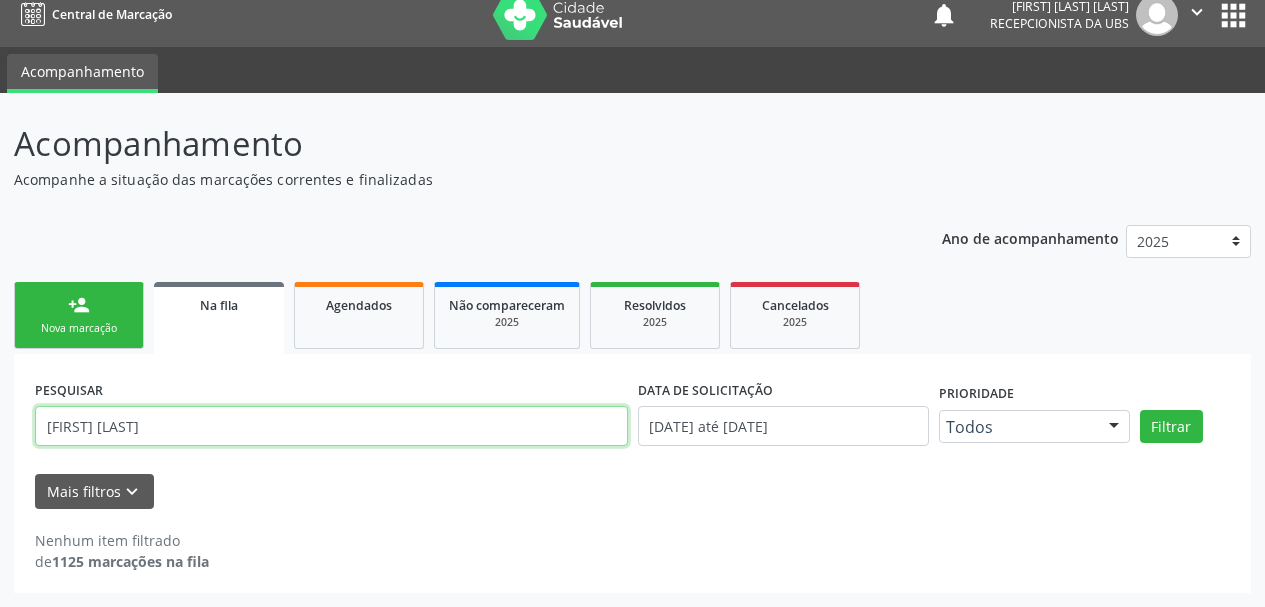 drag, startPoint x: 184, startPoint y: 439, endPoint x: 0, endPoint y: 415, distance: 185.55861 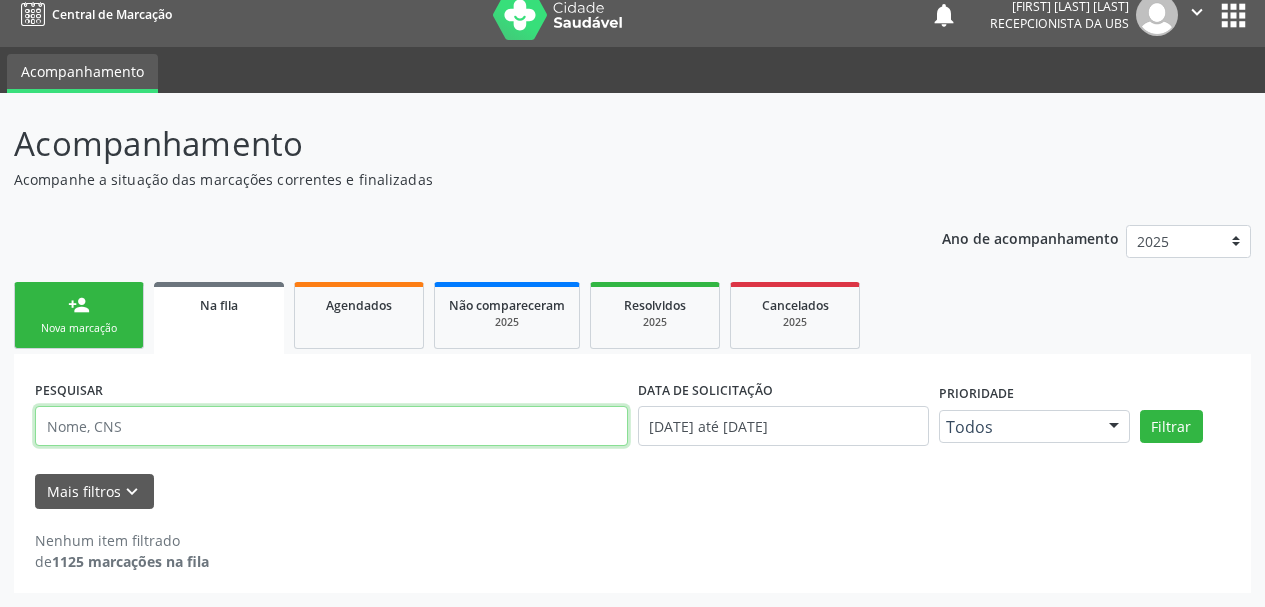 paste on "[FIRST] [LAST]" 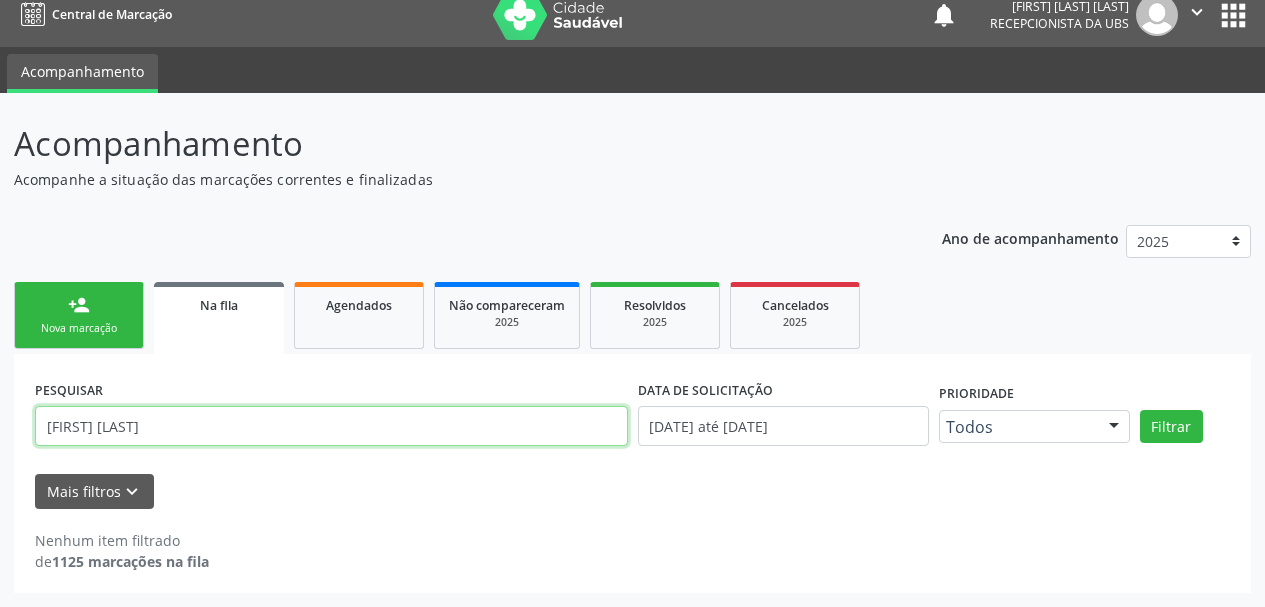 click on "[FIRST] [LAST]" at bounding box center [331, 426] 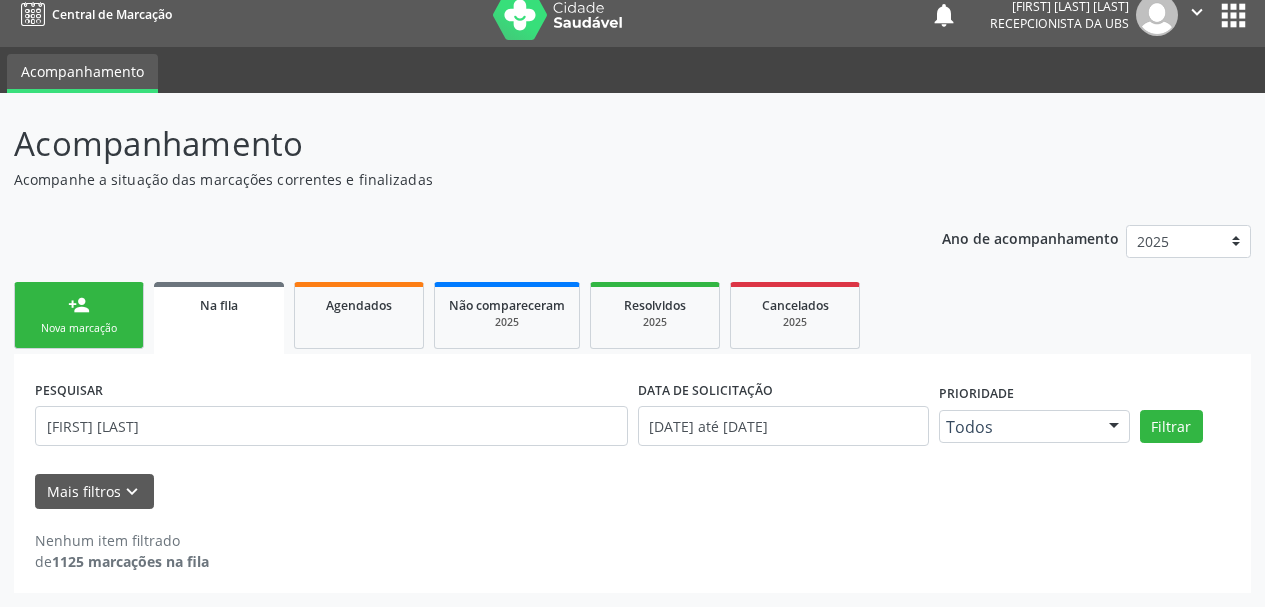 click on "Nova marcação" at bounding box center (79, 328) 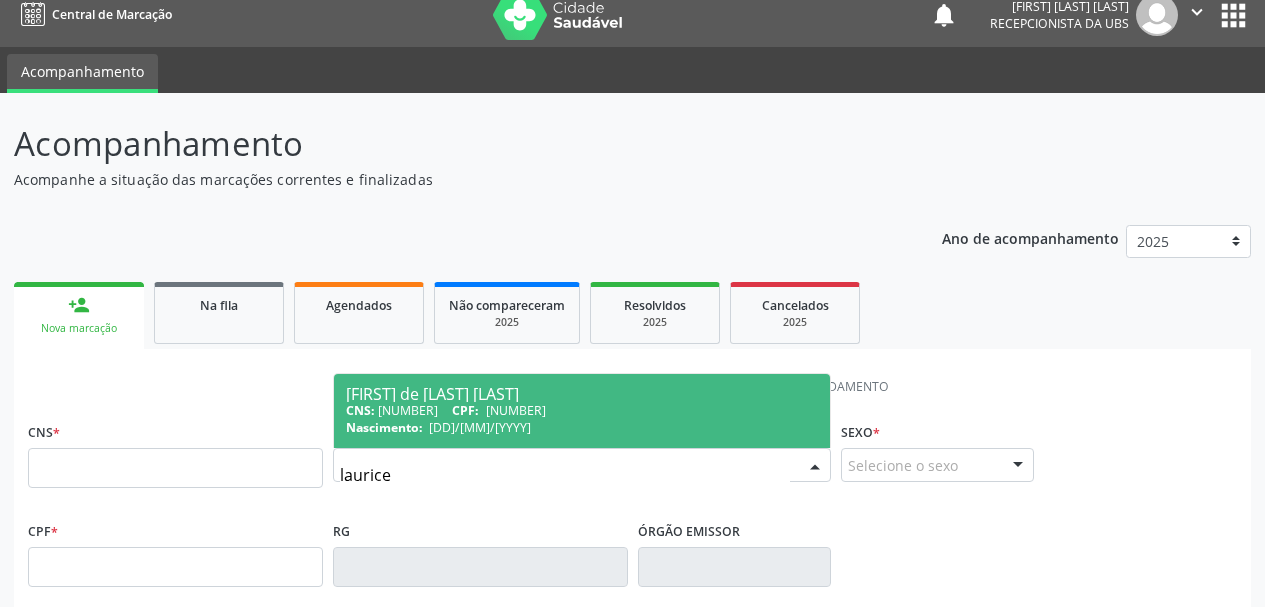 type on "[PERSON_NAME]" 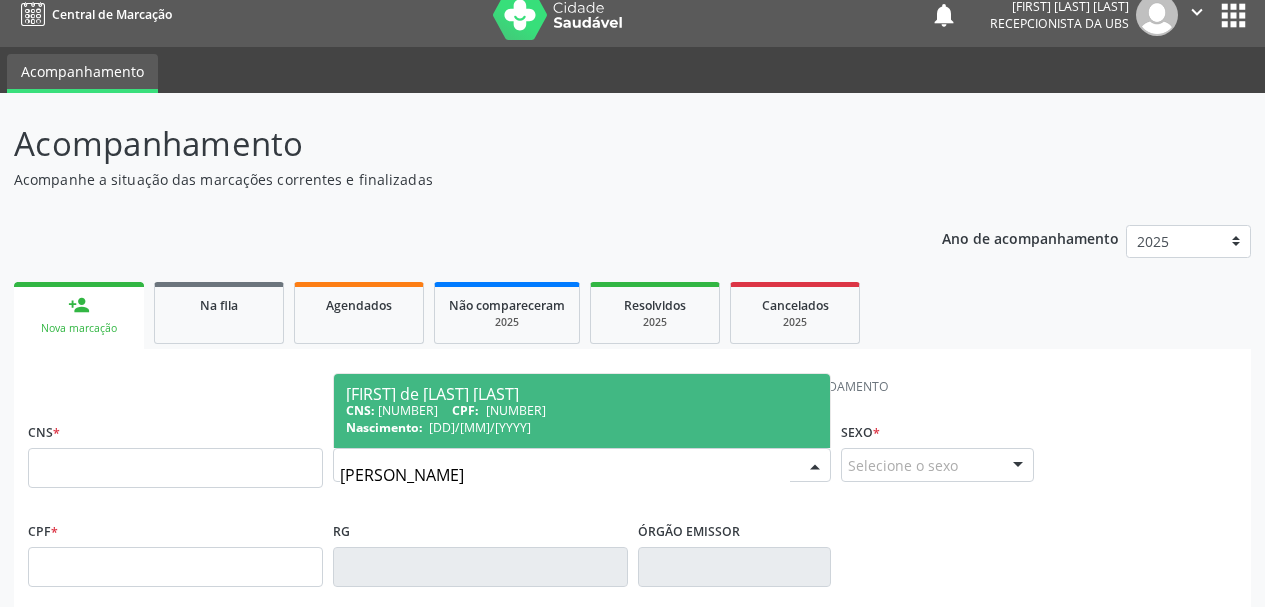 click on "CPF:" at bounding box center (465, 410) 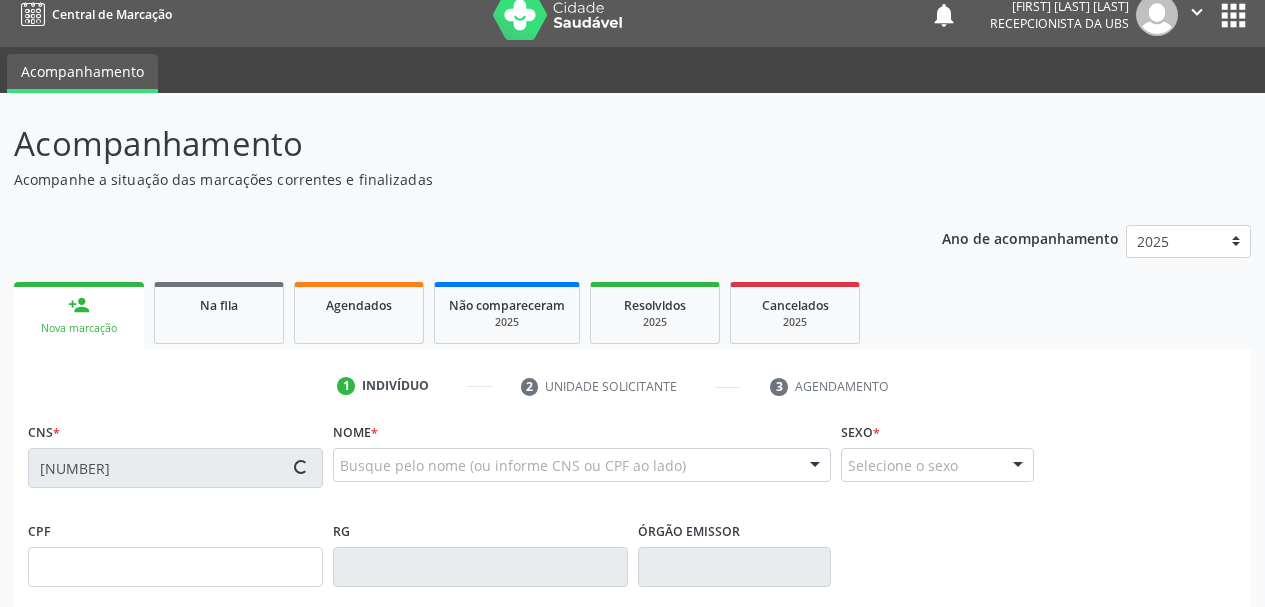 type on "[NUMBER]" 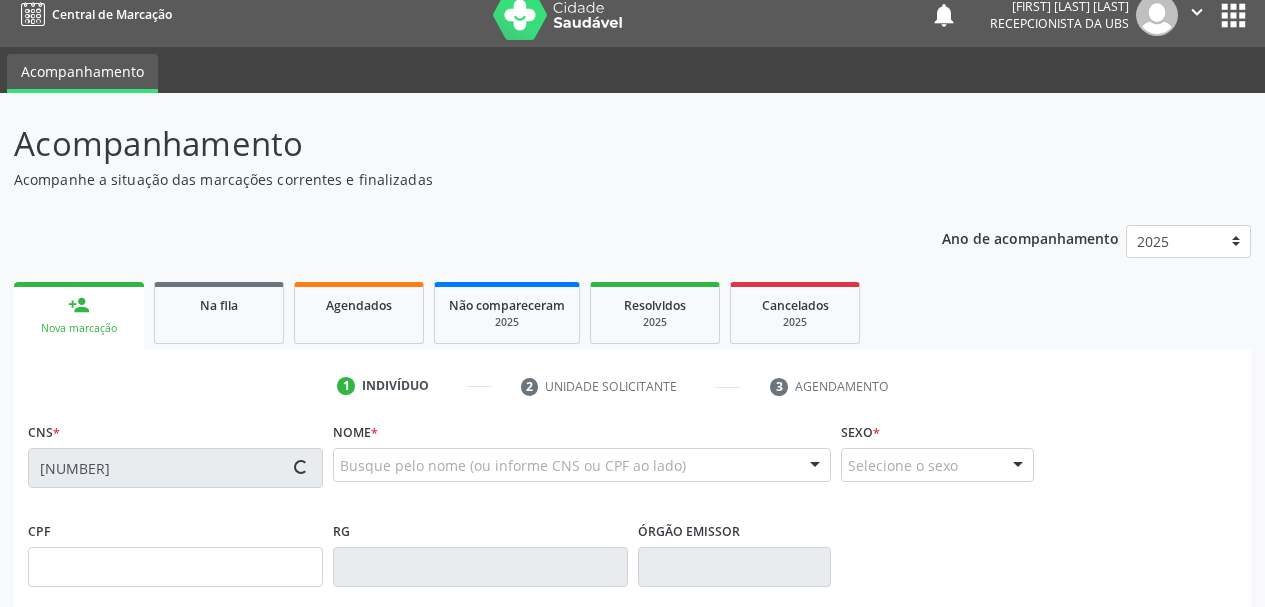 type on "[DD]/[MM]/[YYYY]" 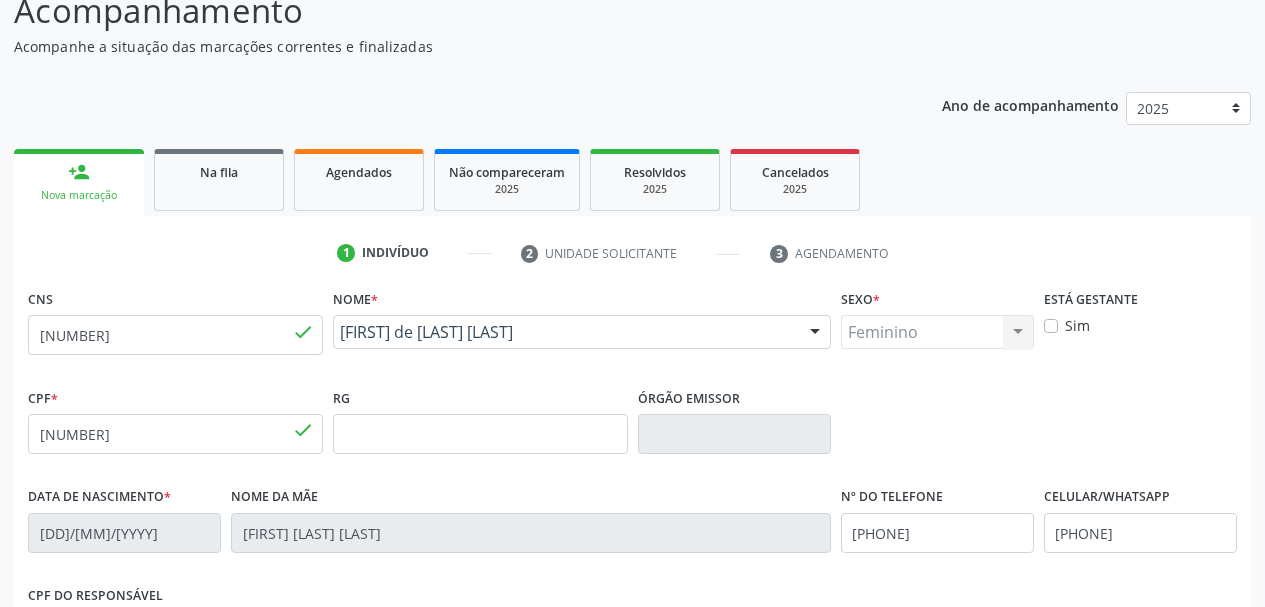 scroll, scrollTop: 0, scrollLeft: 0, axis: both 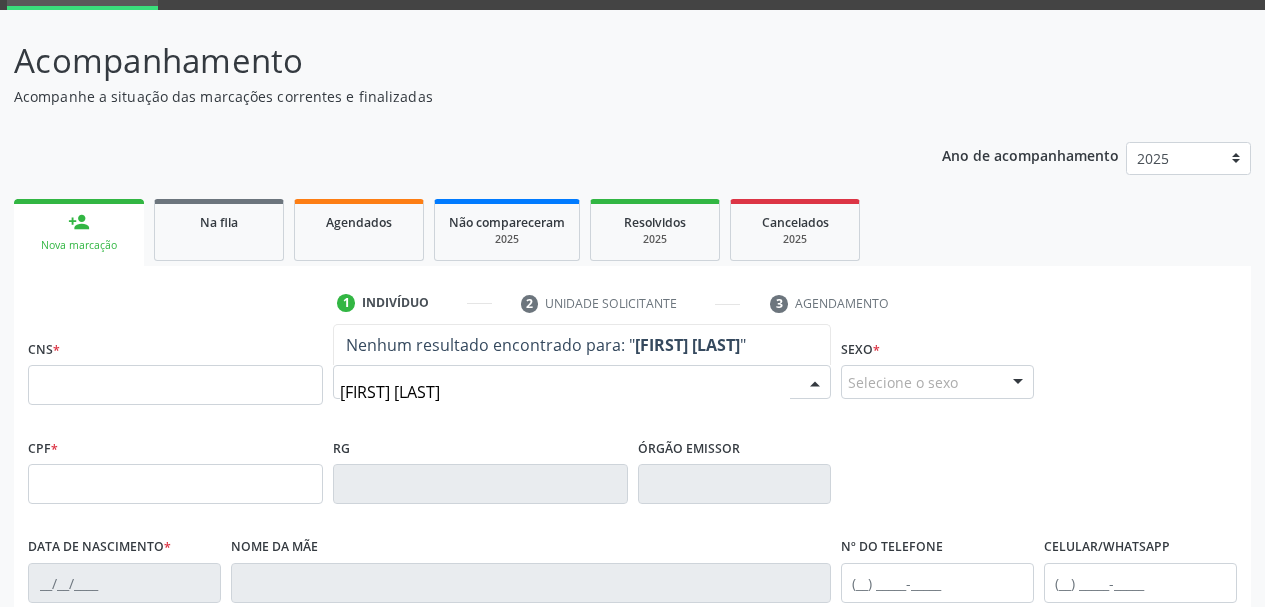 click on "[FIRST] [LAST]" at bounding box center (565, 392) 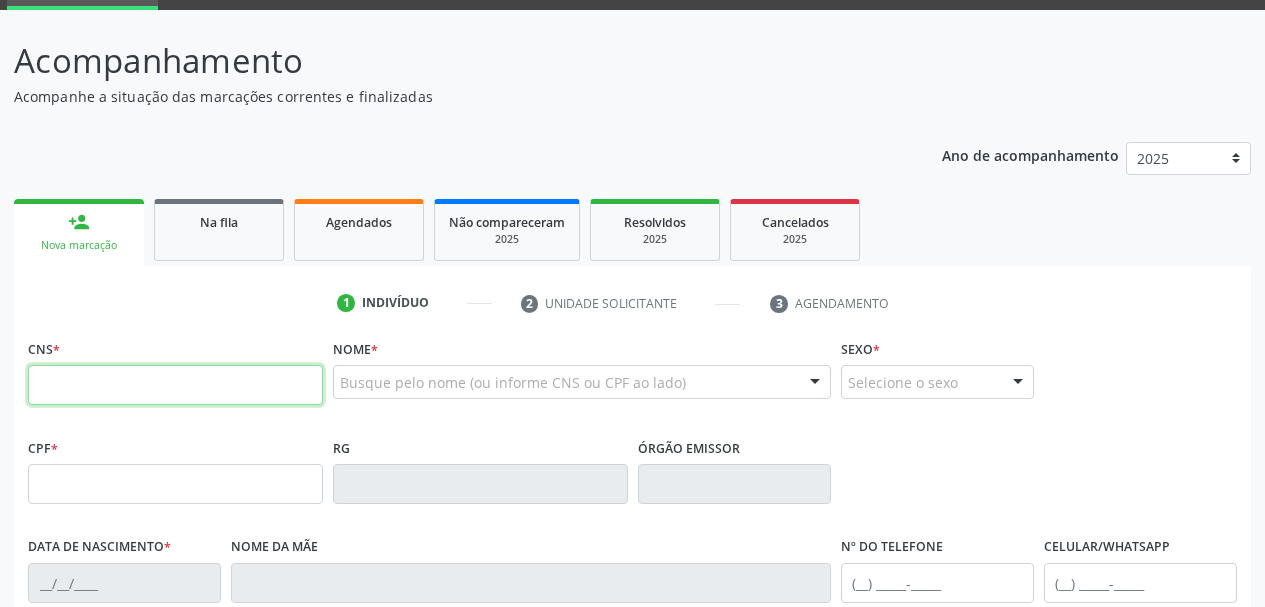 click at bounding box center [175, 385] 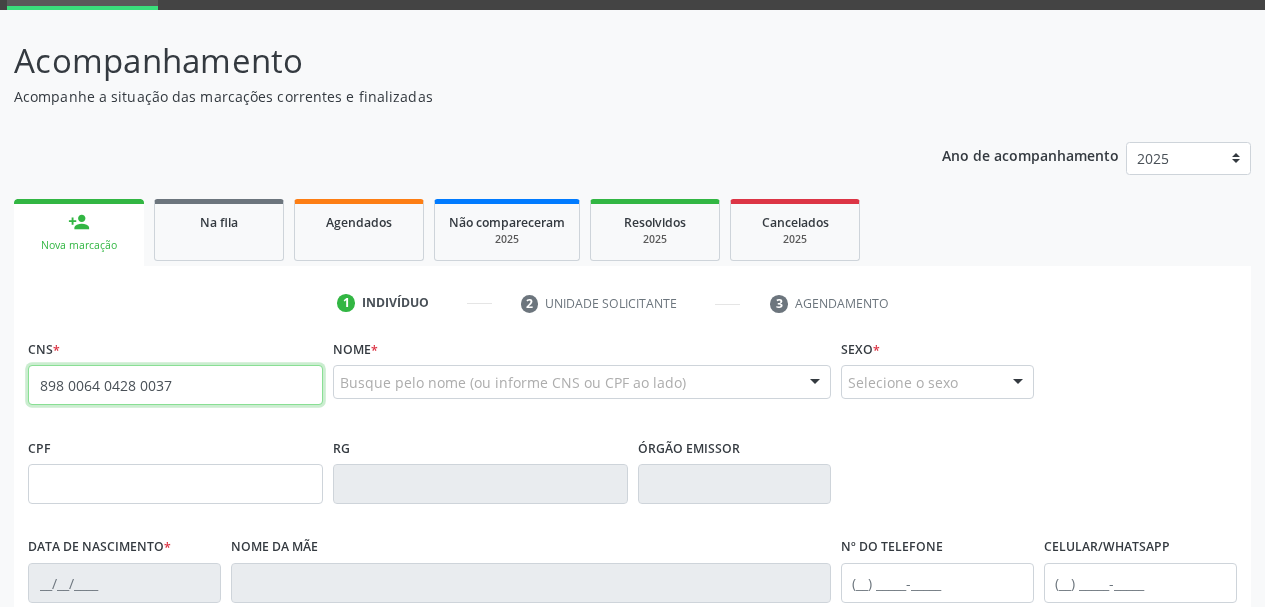 type on "898 0064 0428 0037" 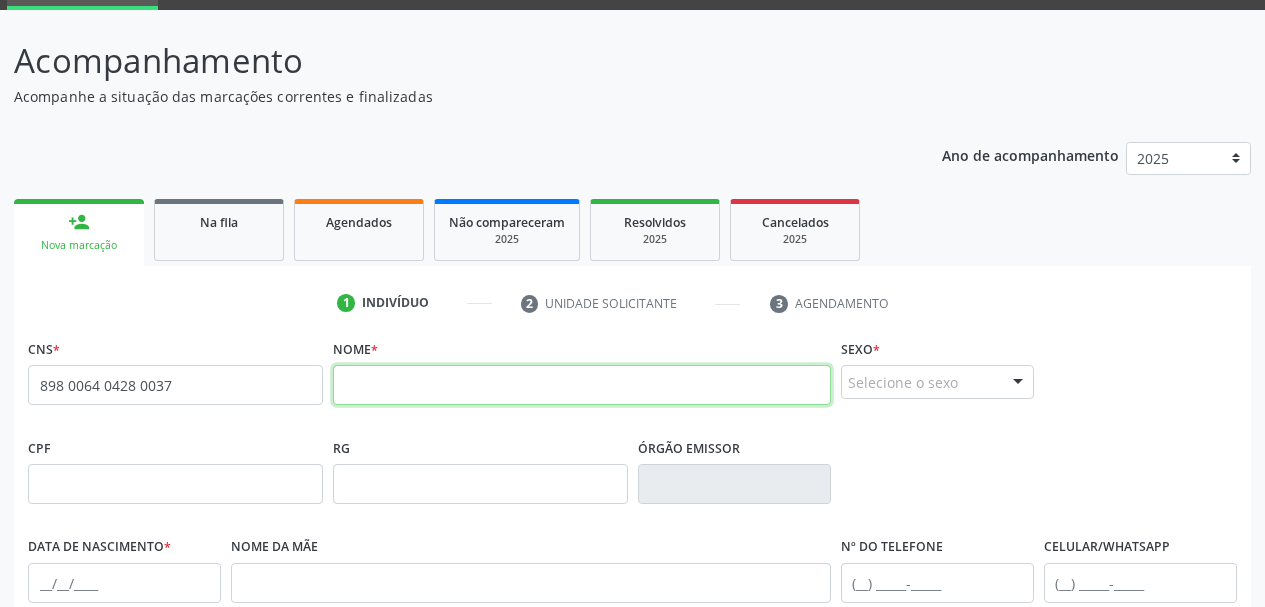 click at bounding box center (582, 385) 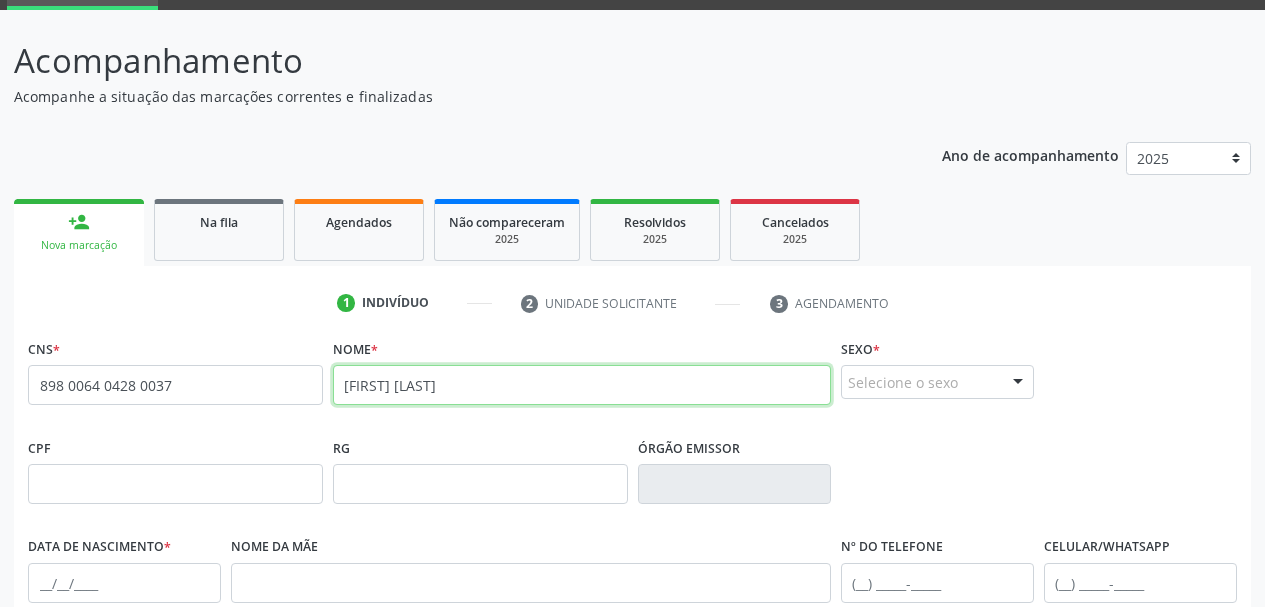 type on "Eloá Lima" 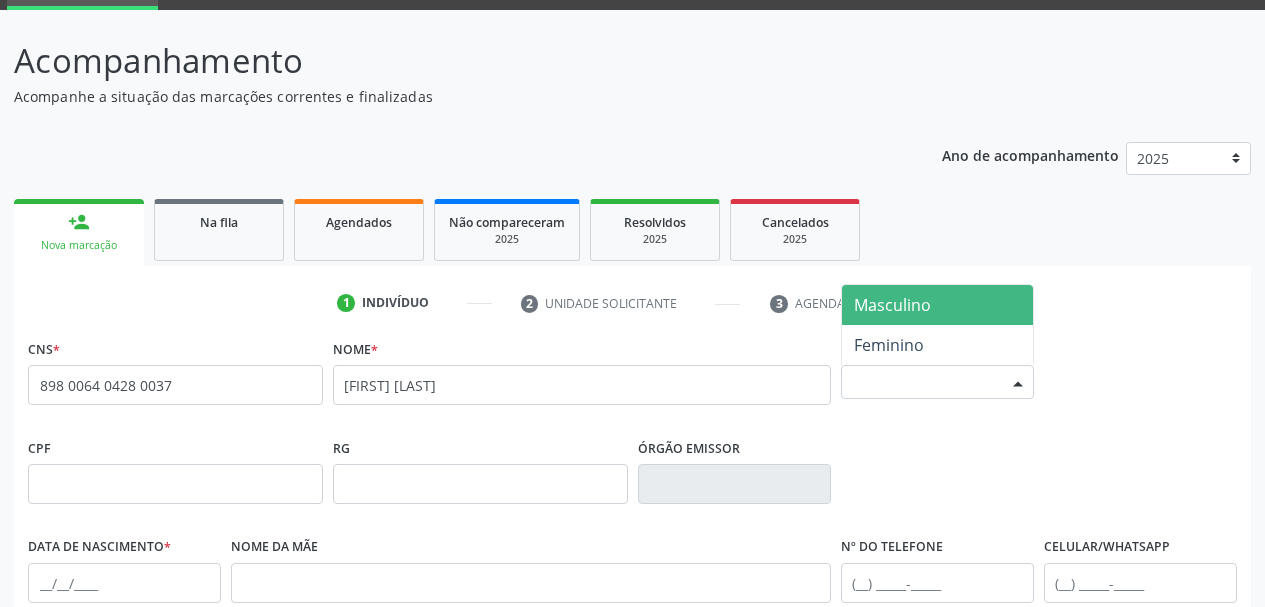 click on "Selecione o sexo" at bounding box center [937, 382] 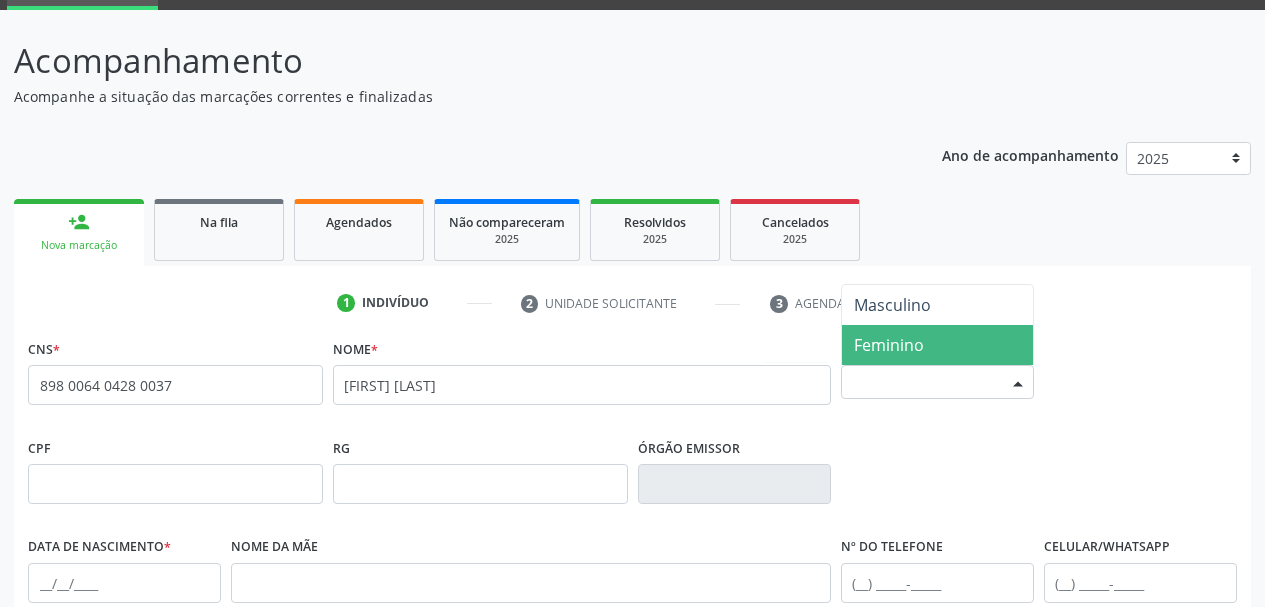 click on "Feminino" at bounding box center [937, 345] 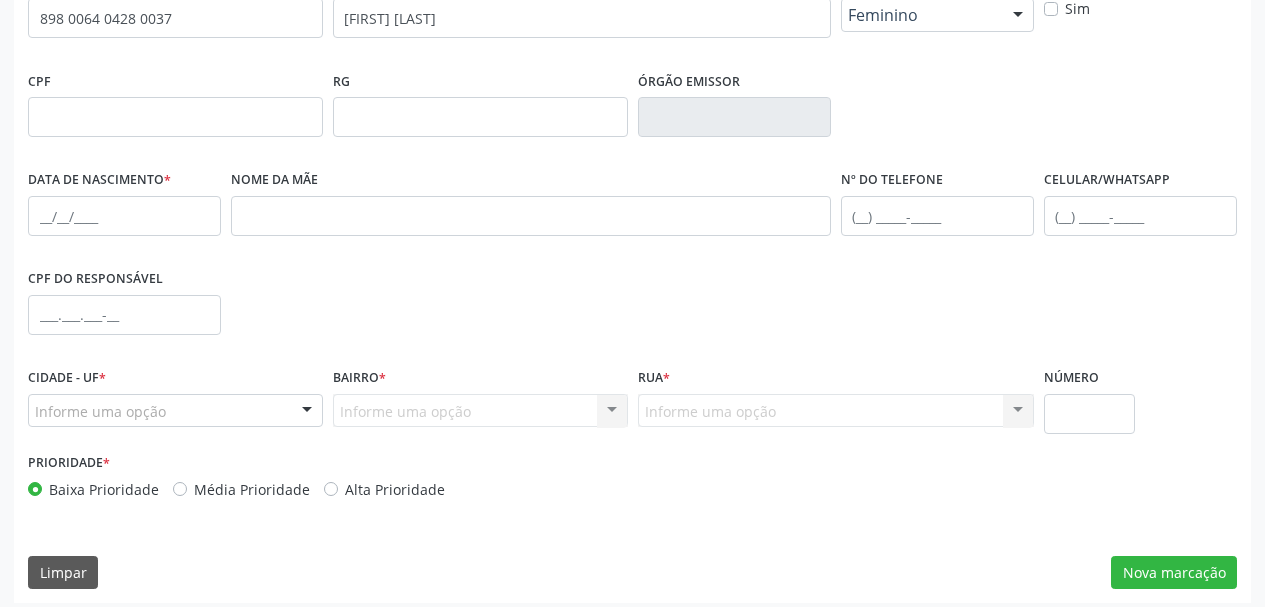 scroll, scrollTop: 477, scrollLeft: 0, axis: vertical 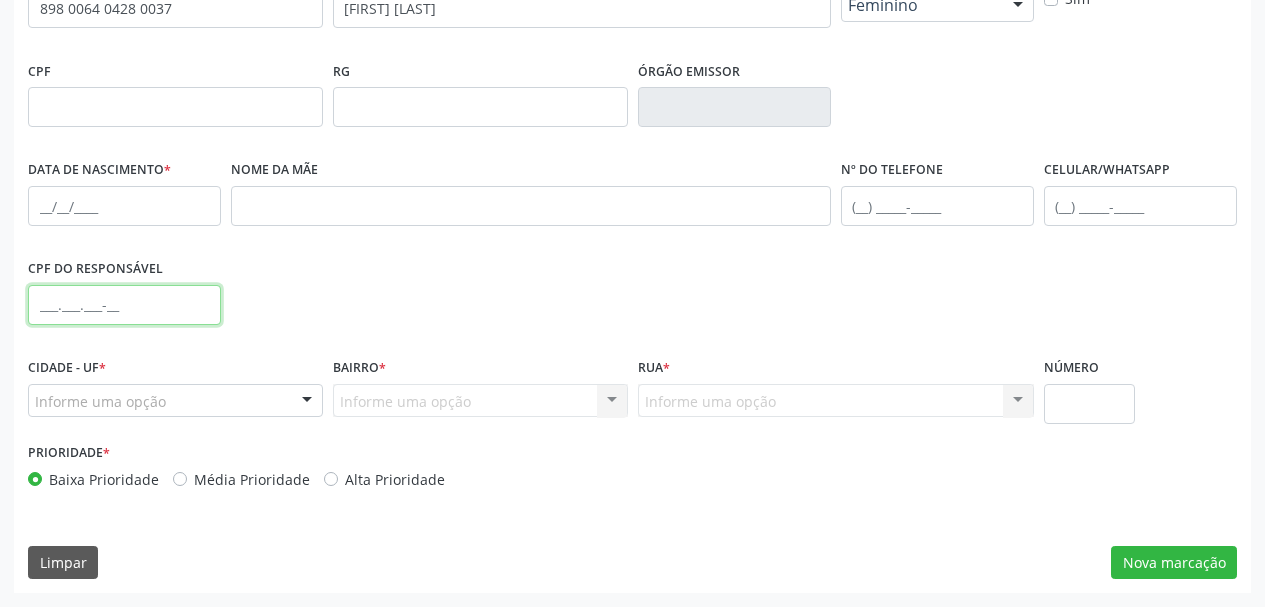 click at bounding box center [124, 305] 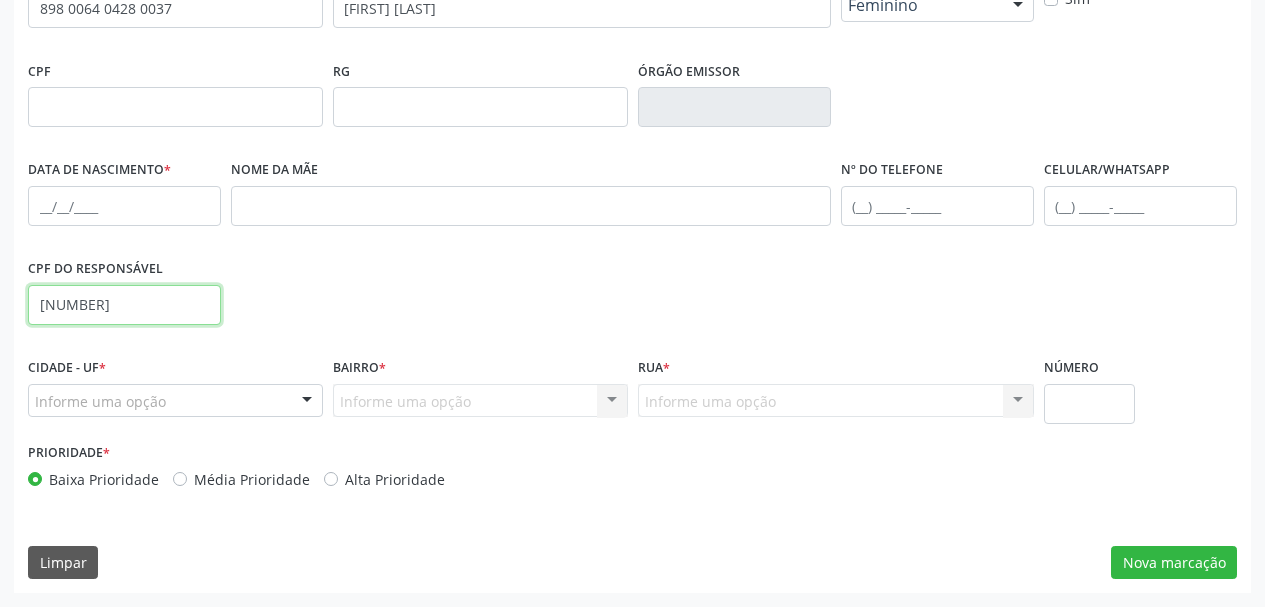 type on "135.707.955-94" 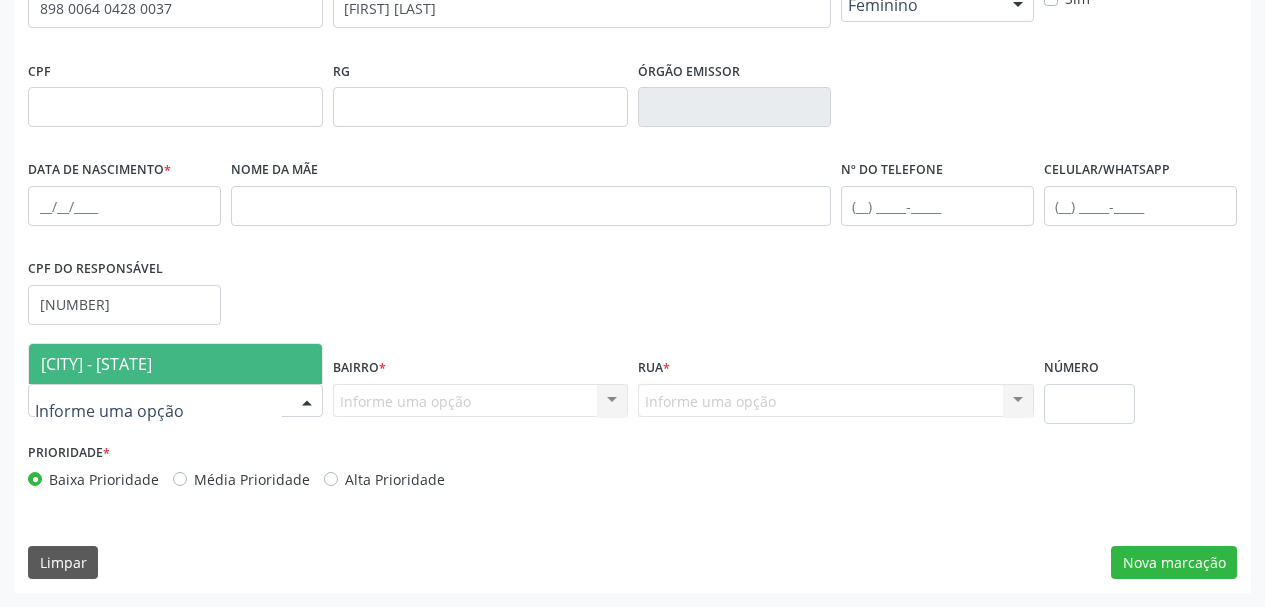 click on "[CITY] - [STATE]" at bounding box center [96, 364] 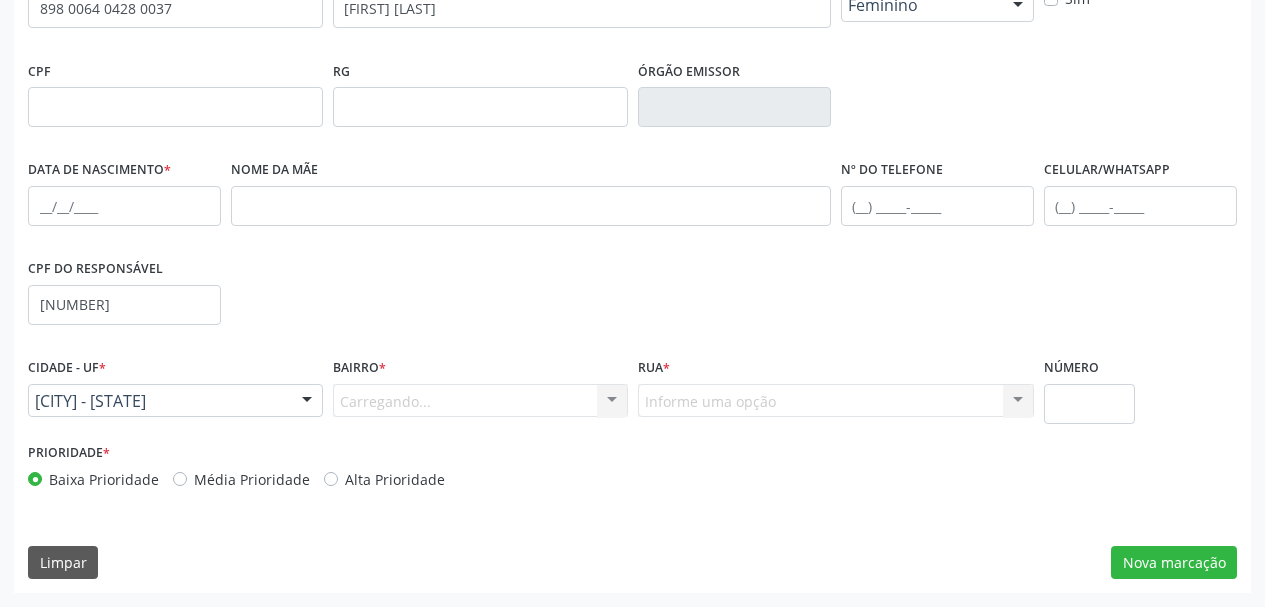 click on "Carregando...
Nenhum resultado encontrado para: "   "
Nenhuma opção encontrada. Digite para adicionar." at bounding box center [480, 401] 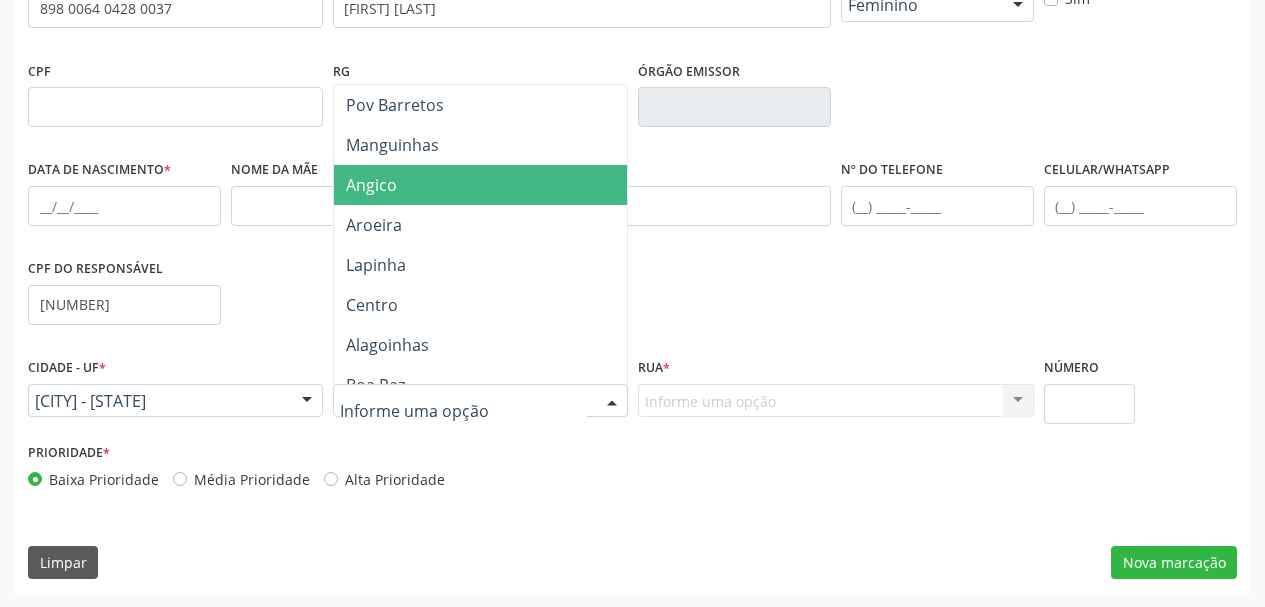 click on "Angico" at bounding box center [371, 185] 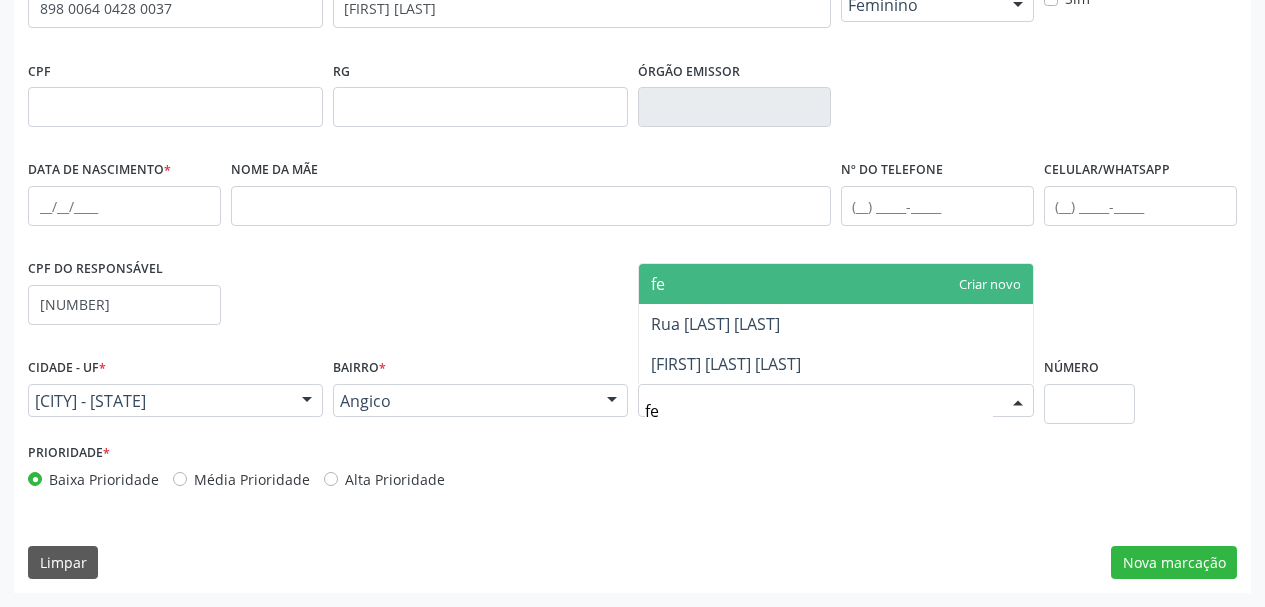 type on "f" 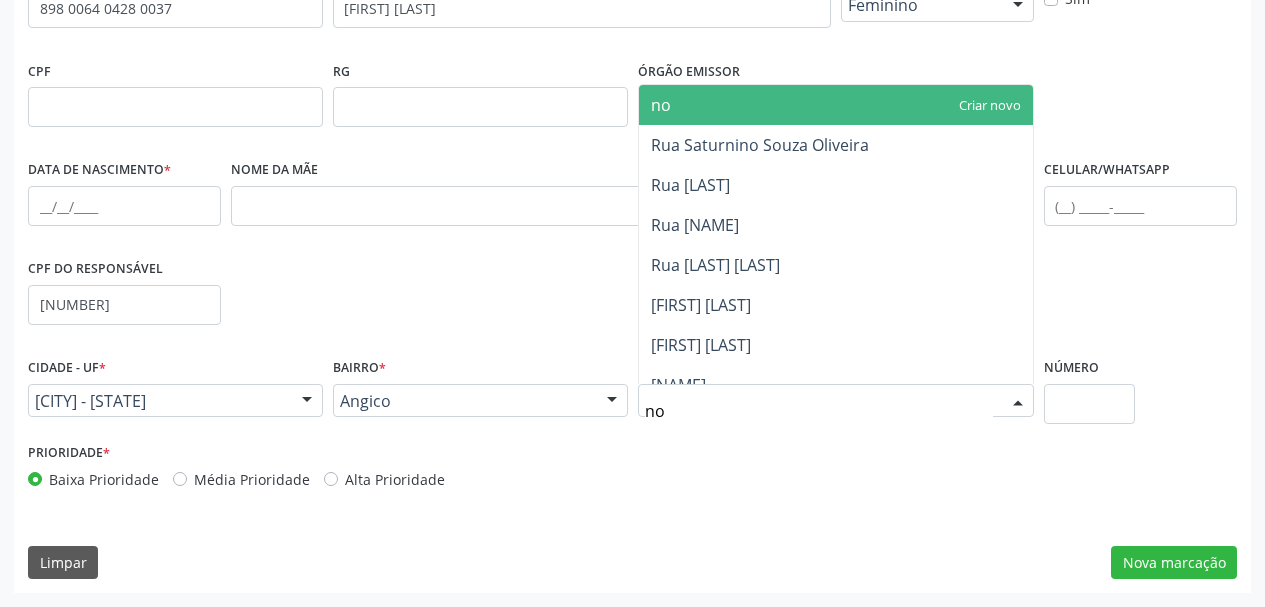 type on "nov" 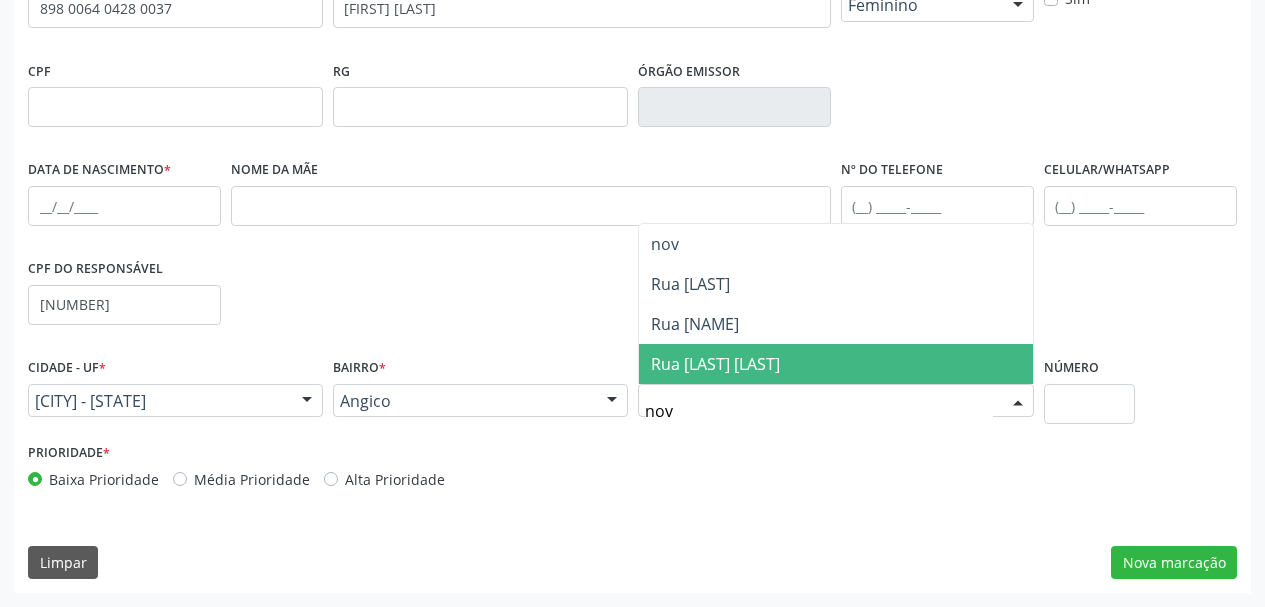 click on "Rua Novo Horizonte" at bounding box center (715, 364) 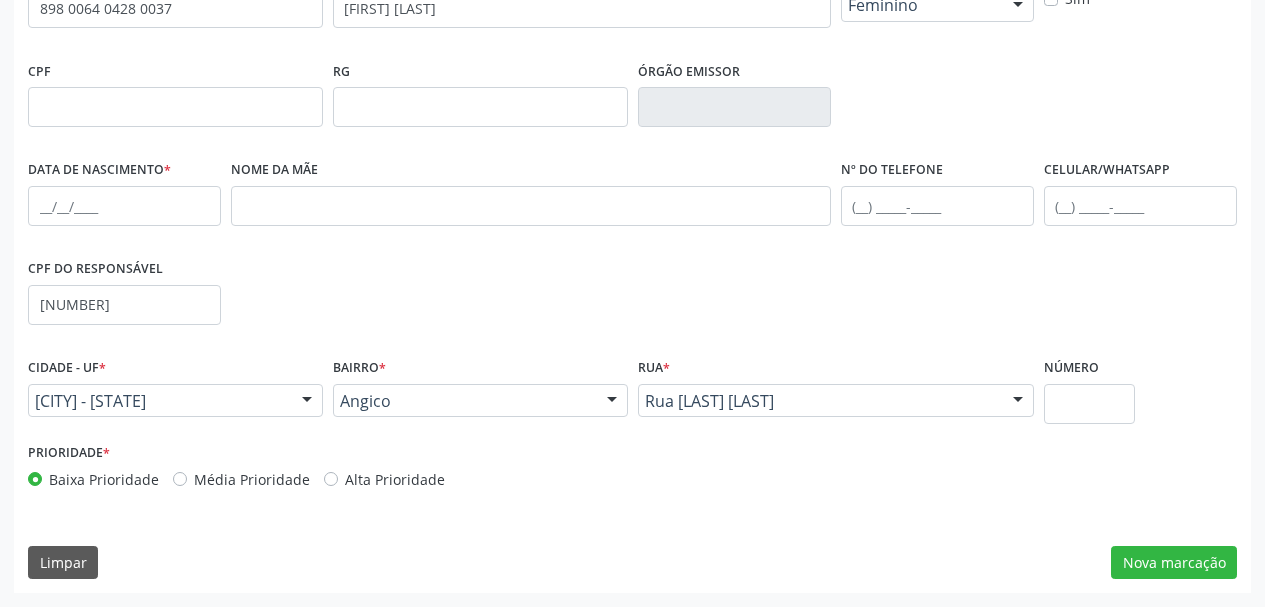 click on "Limpar
Nova marcação" at bounding box center (632, 563) 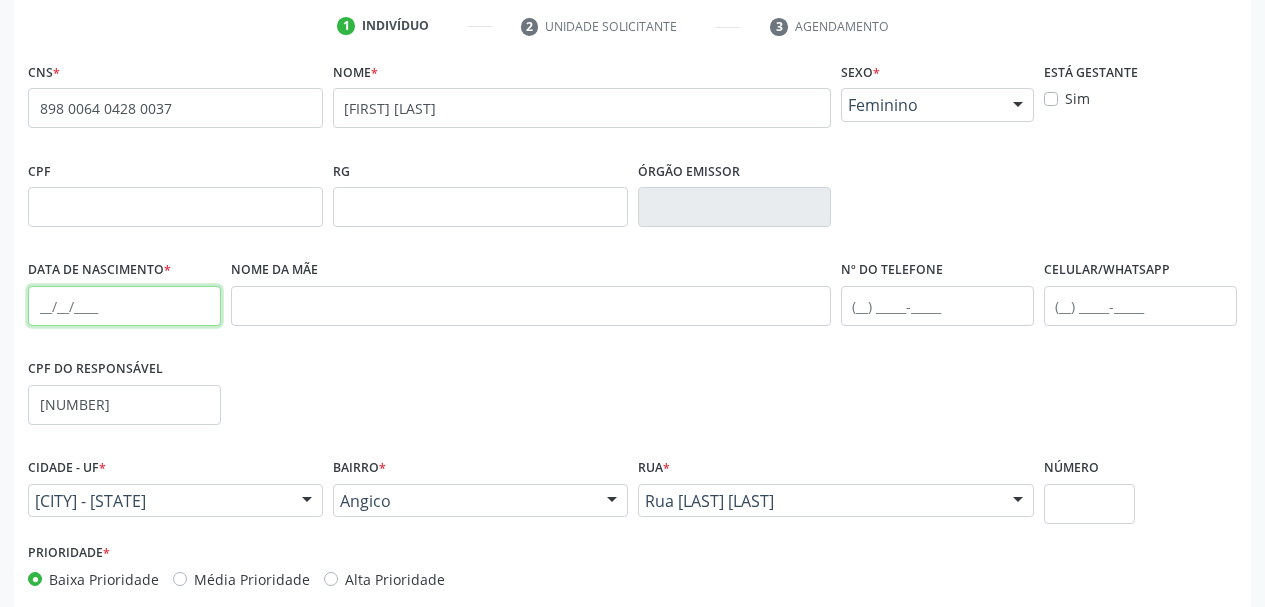 click at bounding box center [124, 306] 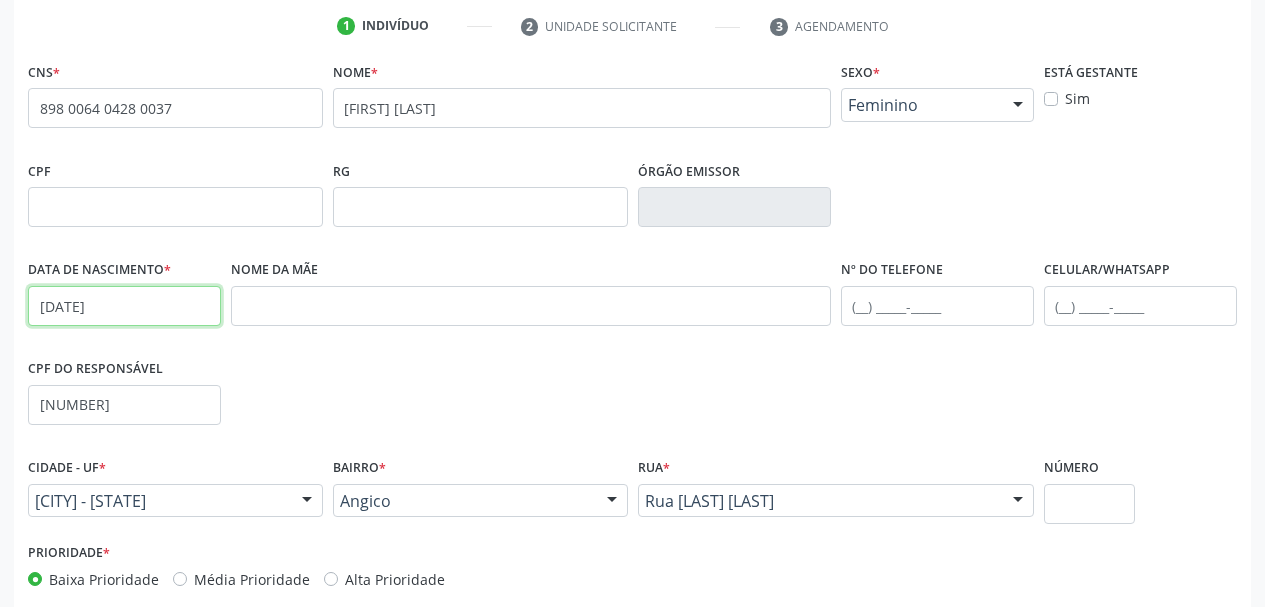 type on "08/05/2025" 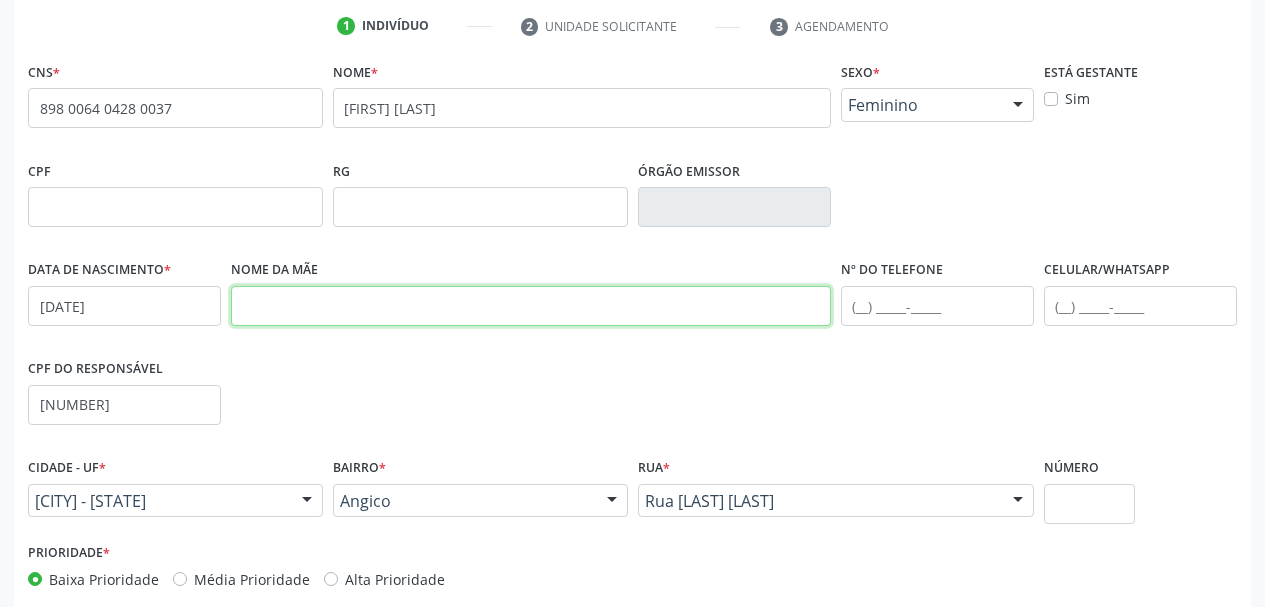click at bounding box center (531, 306) 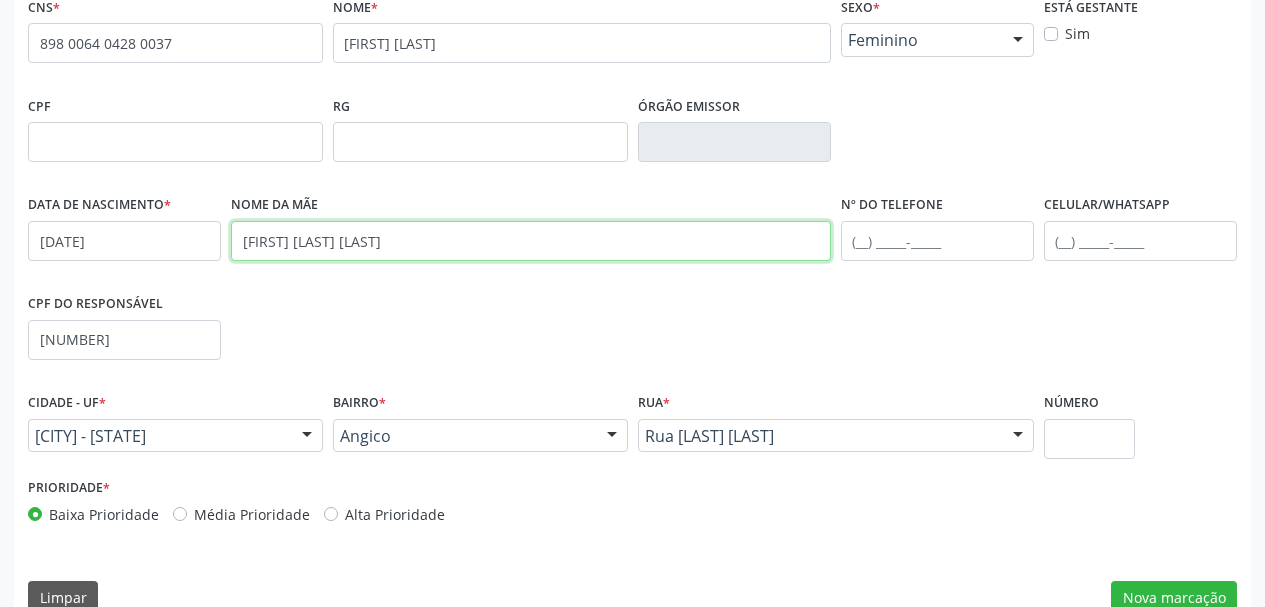 scroll, scrollTop: 477, scrollLeft: 0, axis: vertical 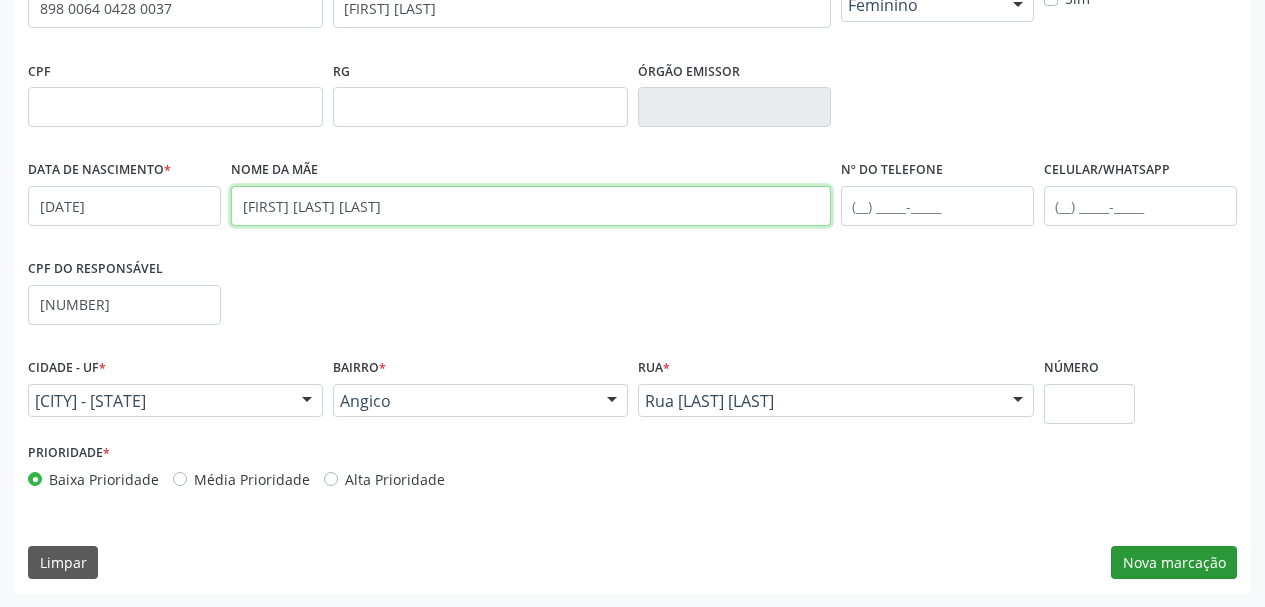 type on "Maria Bruna Souza Lima" 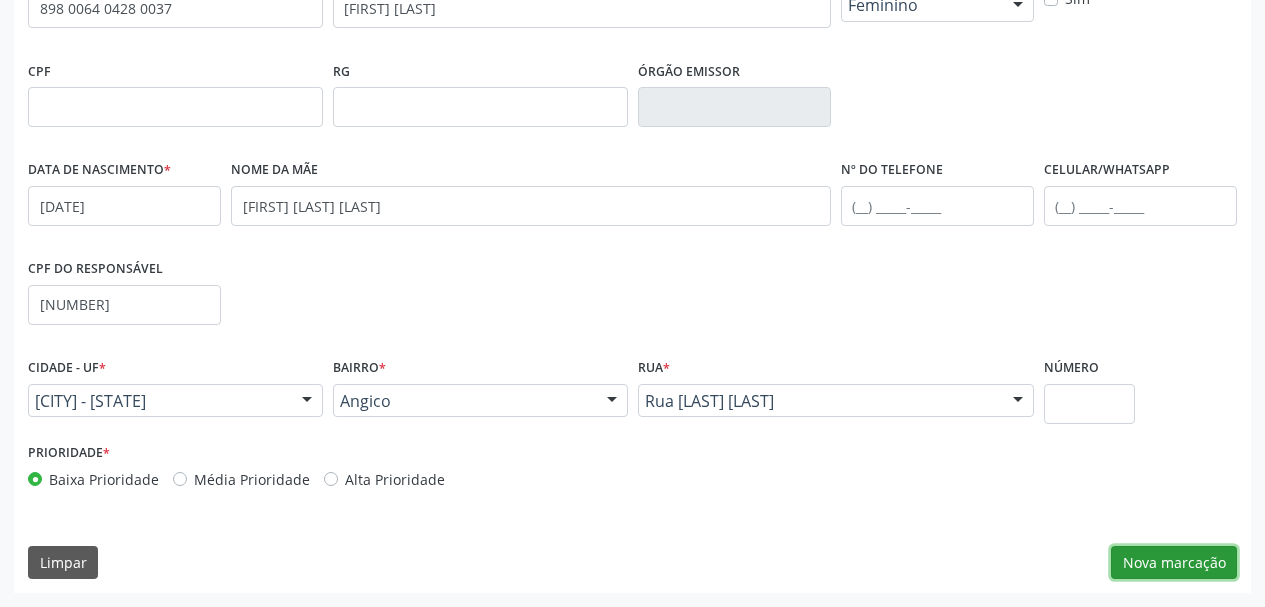 click on "Nova marcação" at bounding box center [1174, 563] 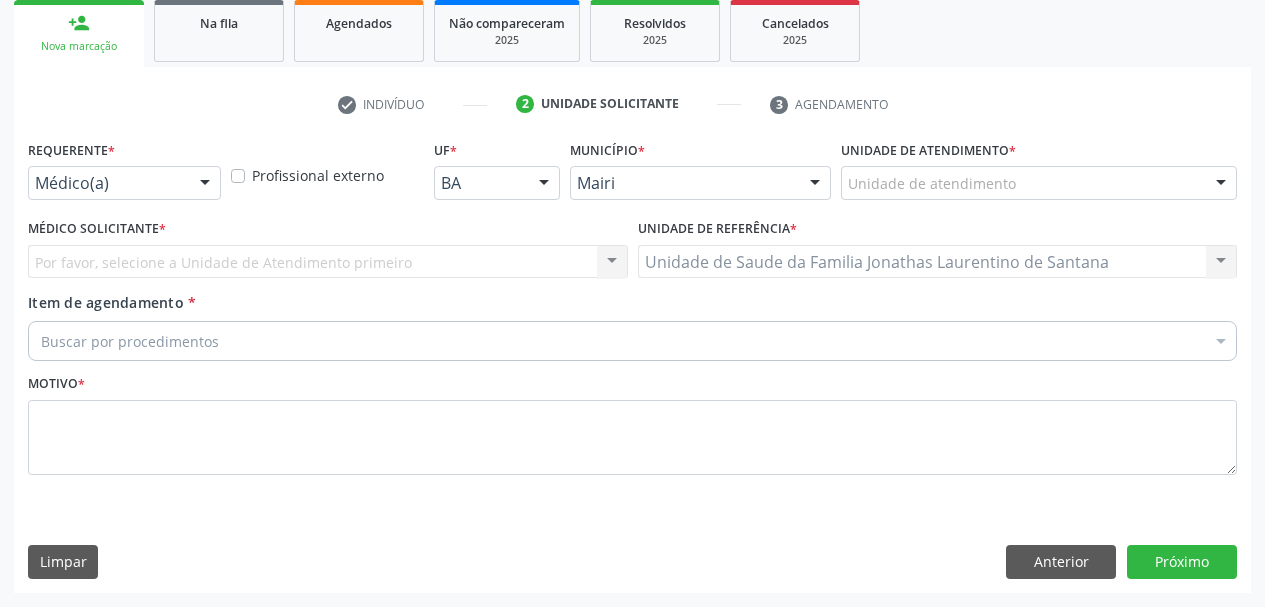 scroll, scrollTop: 299, scrollLeft: 0, axis: vertical 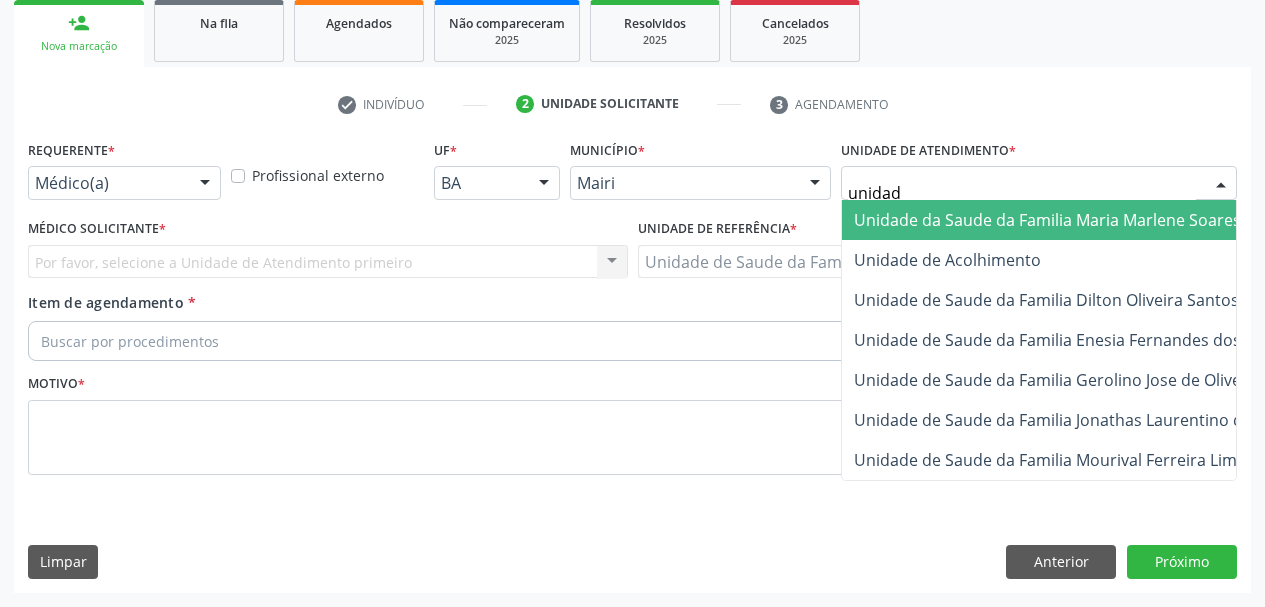 type on "unidade" 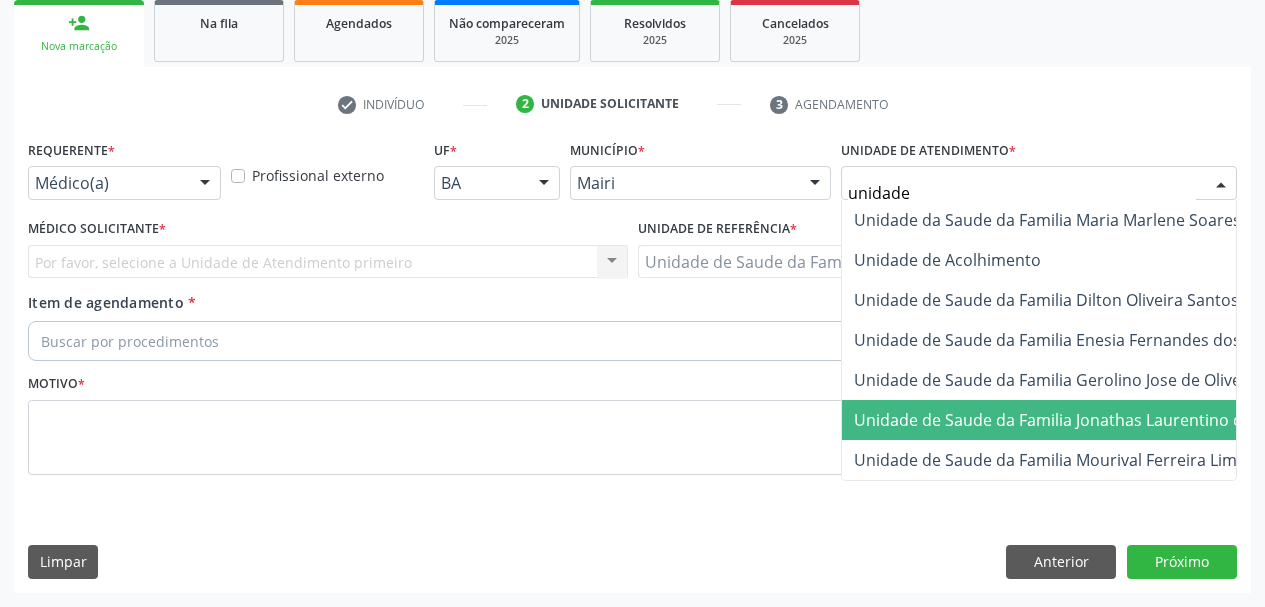 click on "Unidade de Saude da Familia Jonathas Laurentino de Santana" at bounding box center [1086, 420] 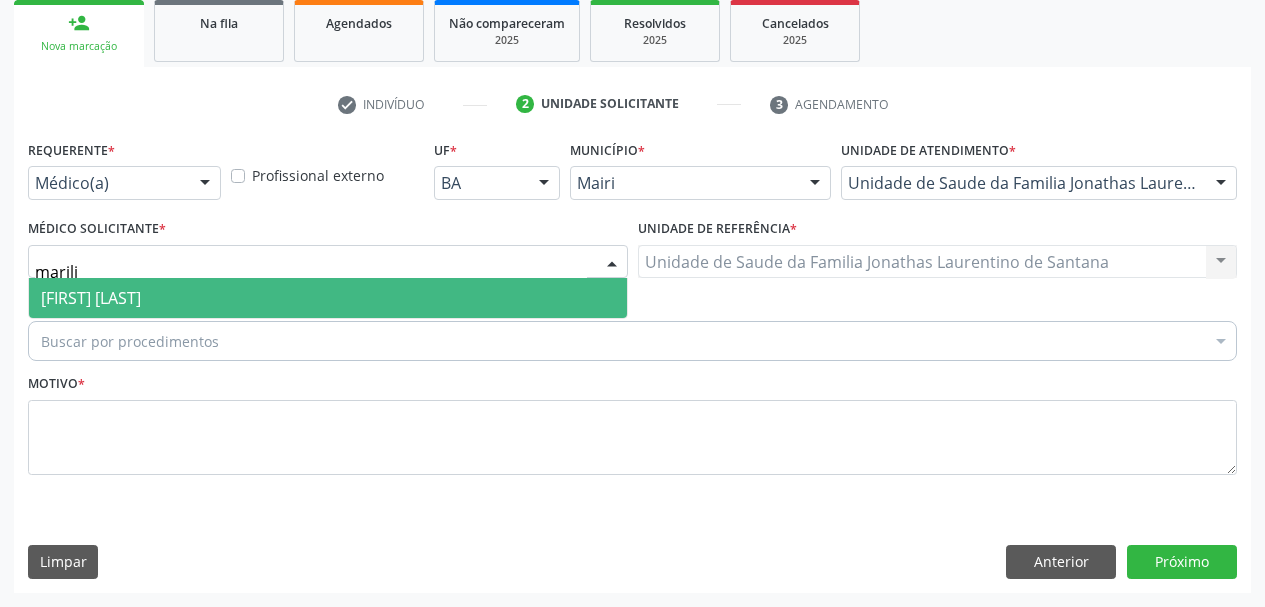 type on "marilia" 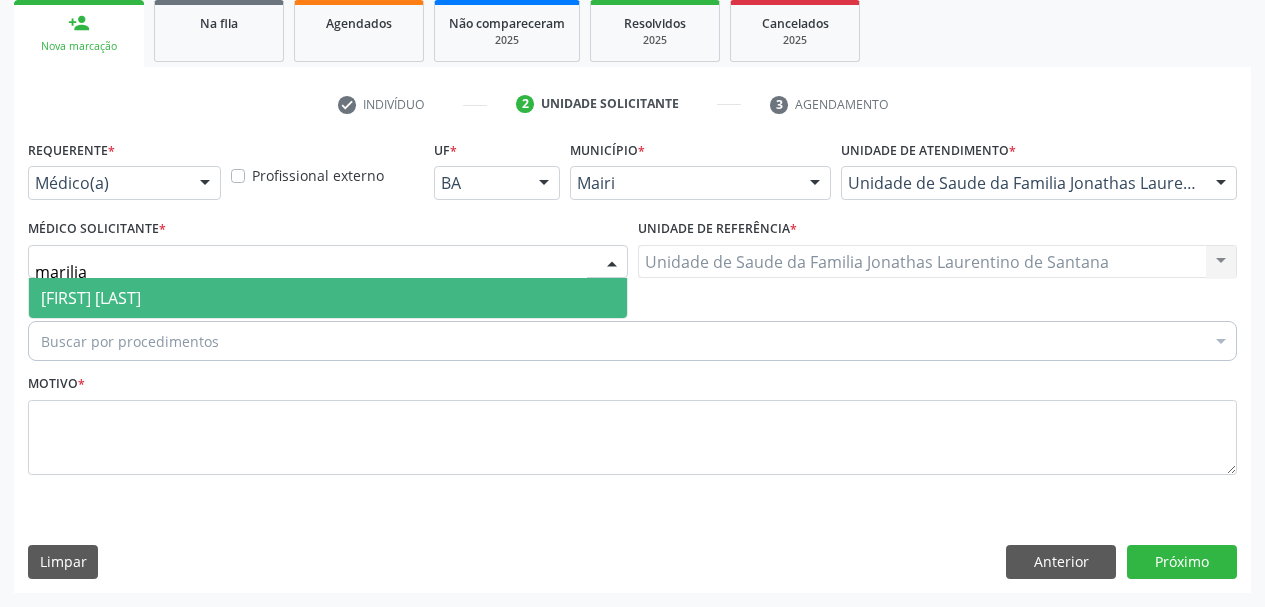 click on "[FIRST] [LAST] [LAST]" at bounding box center (91, 298) 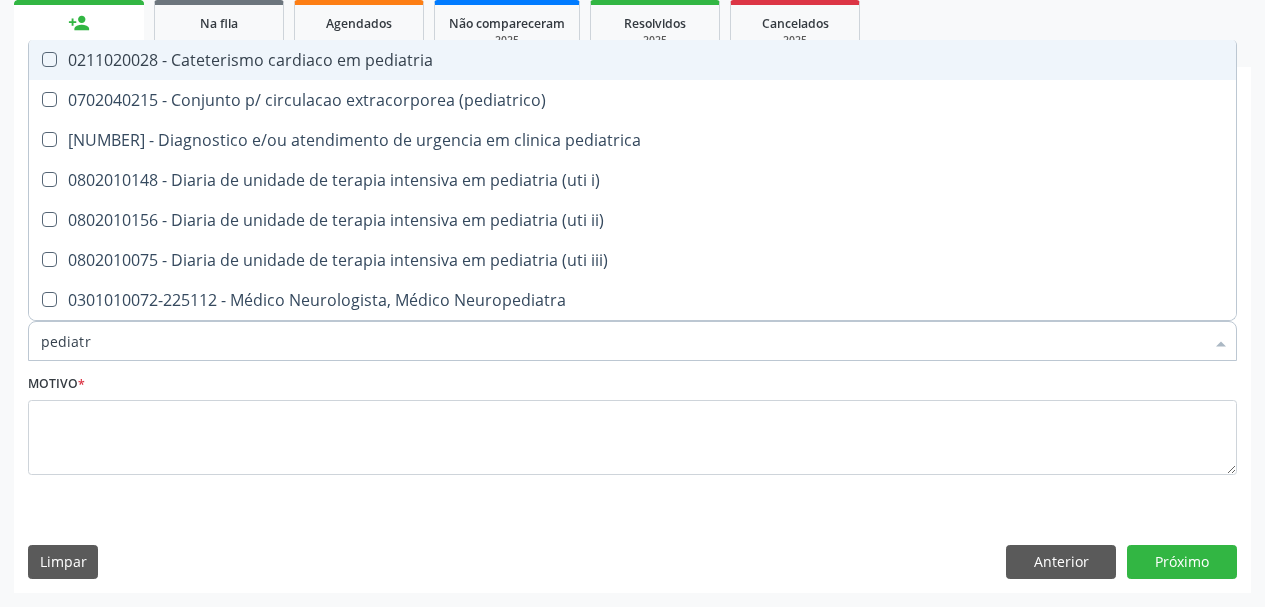 type on "pediatra" 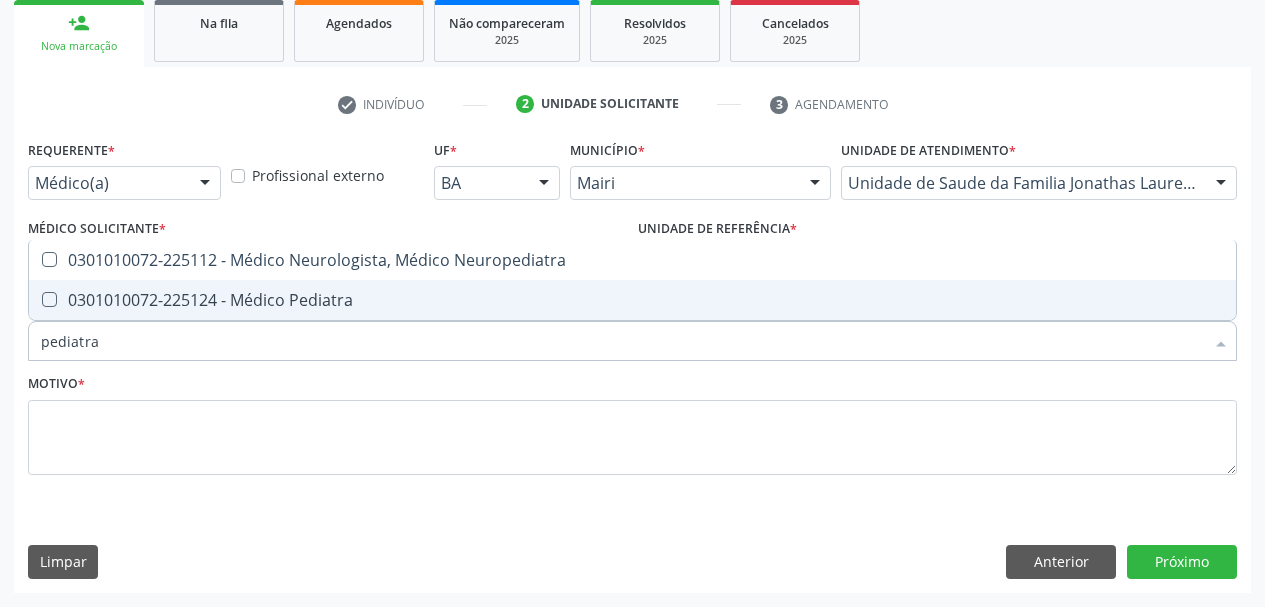 click on "0301010072-225124 - Médico Pediatra" at bounding box center (632, 300) 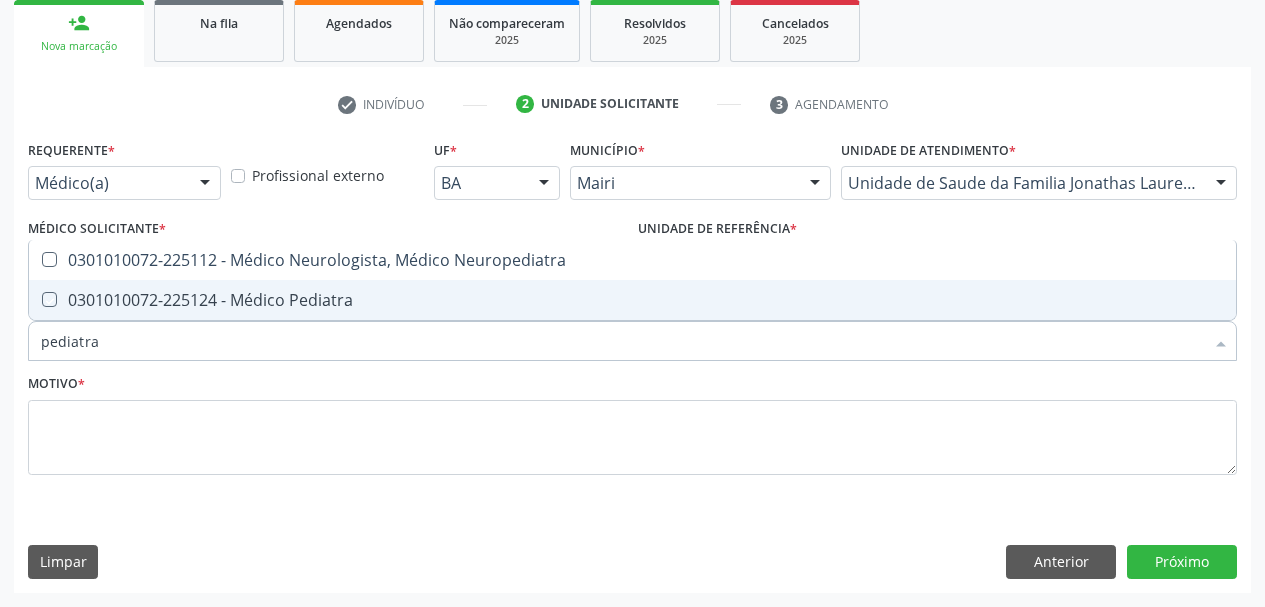 checkbox on "true" 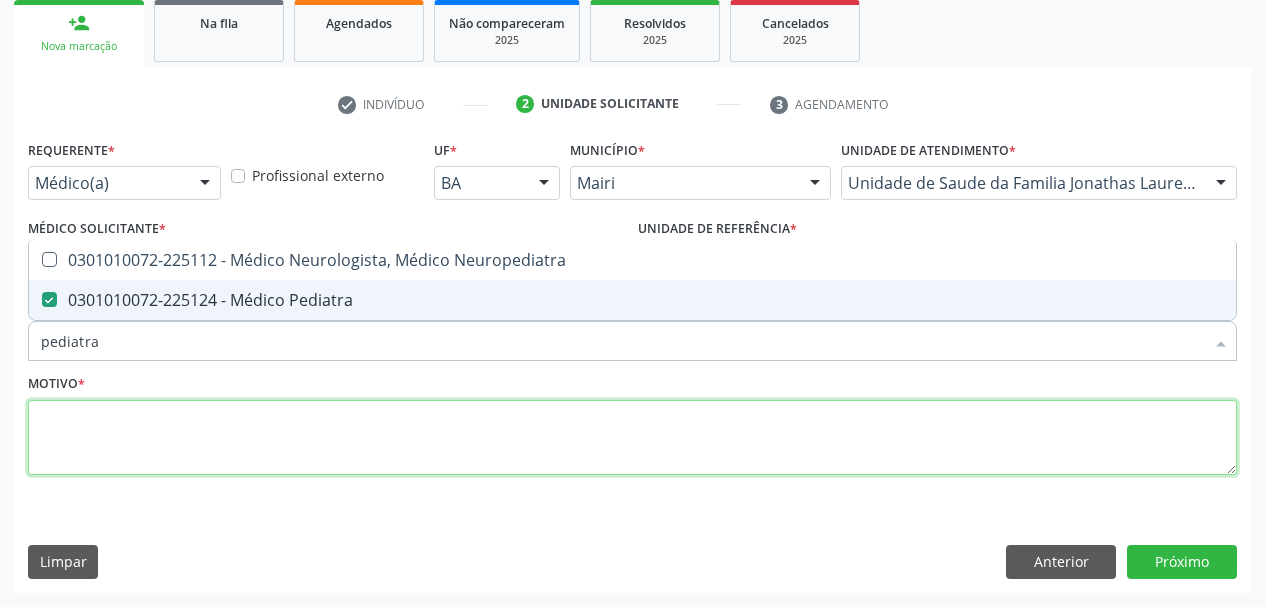 click at bounding box center [632, 438] 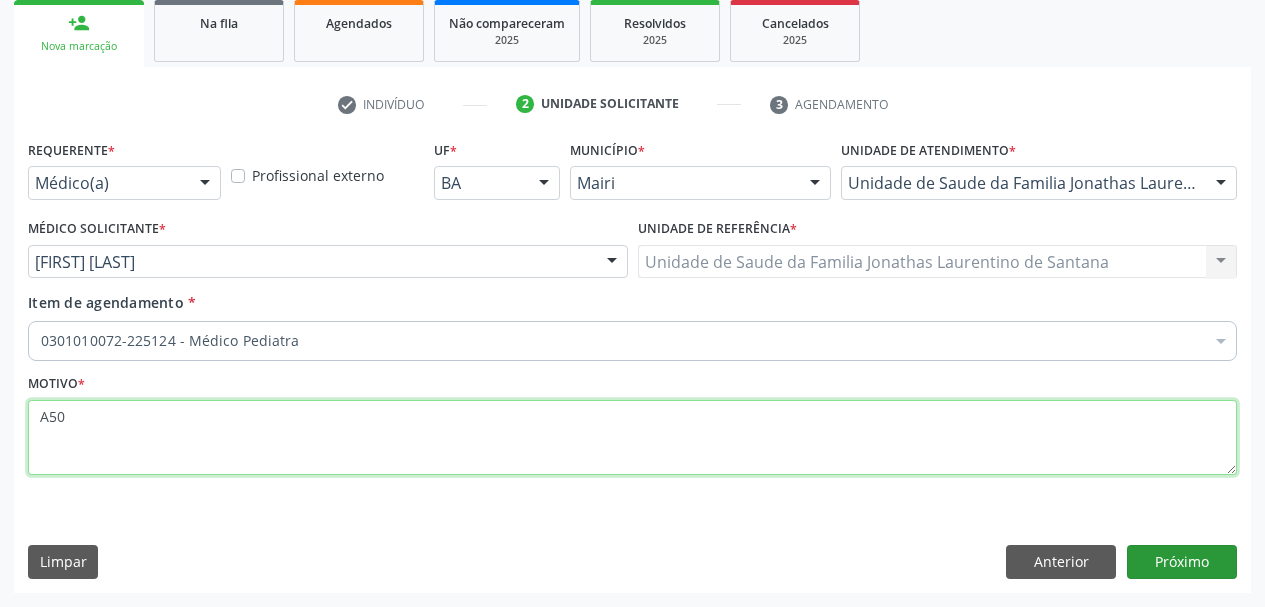 type on "A50" 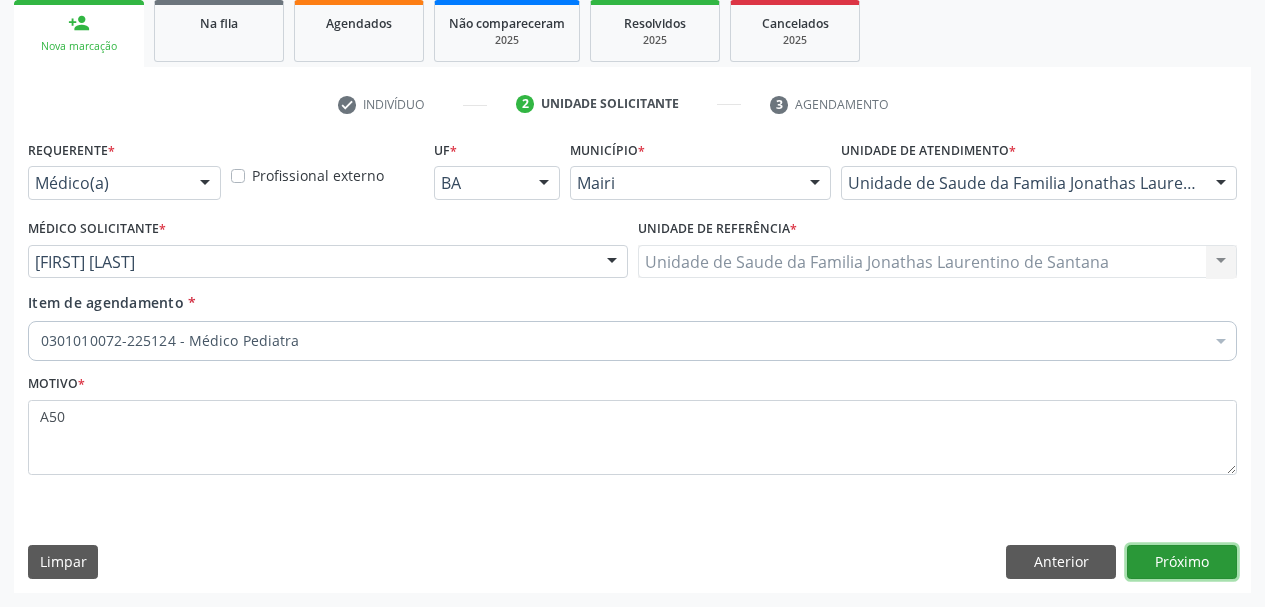 click on "Próximo" at bounding box center (1182, 562) 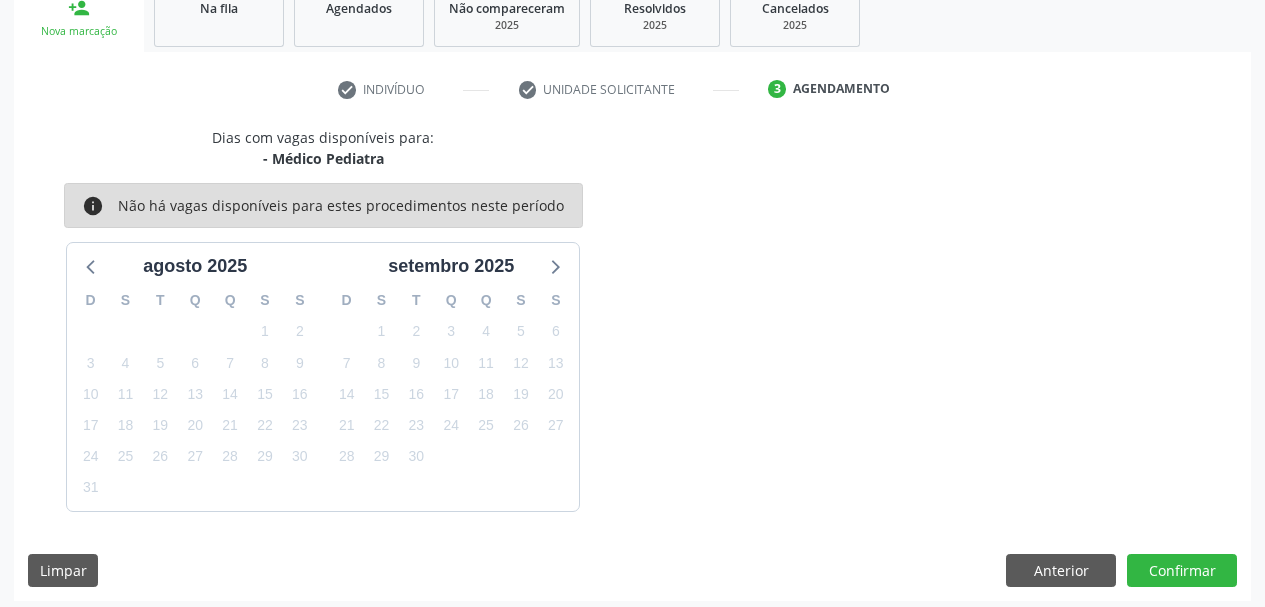 scroll, scrollTop: 322, scrollLeft: 0, axis: vertical 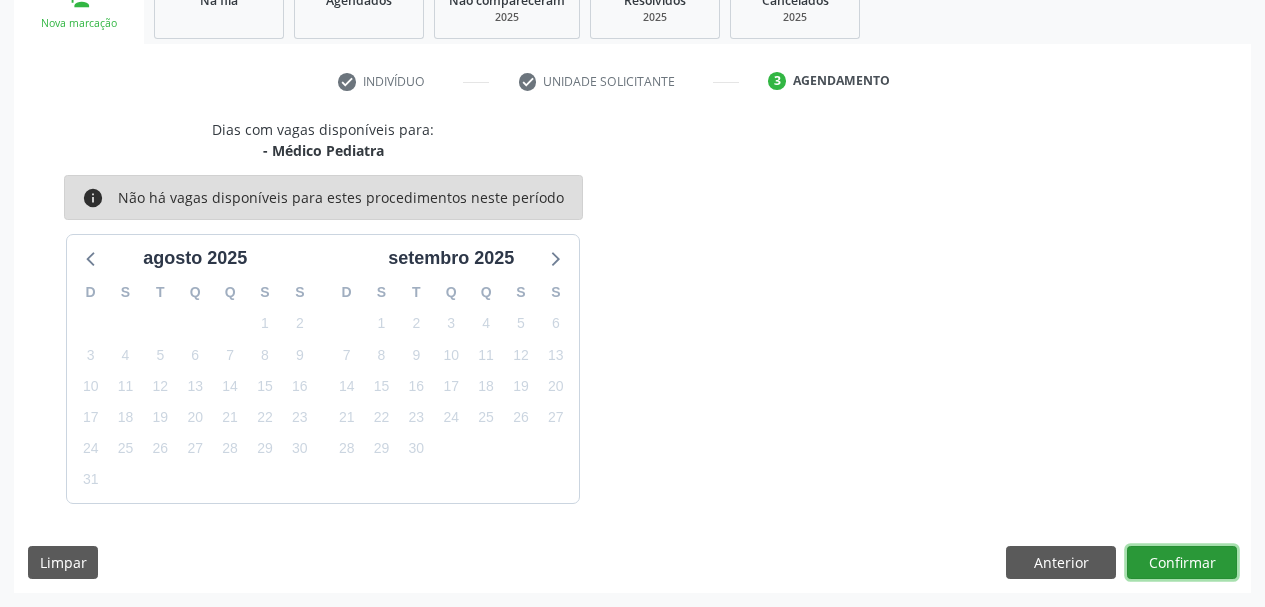 click on "Confirmar" at bounding box center [1182, 563] 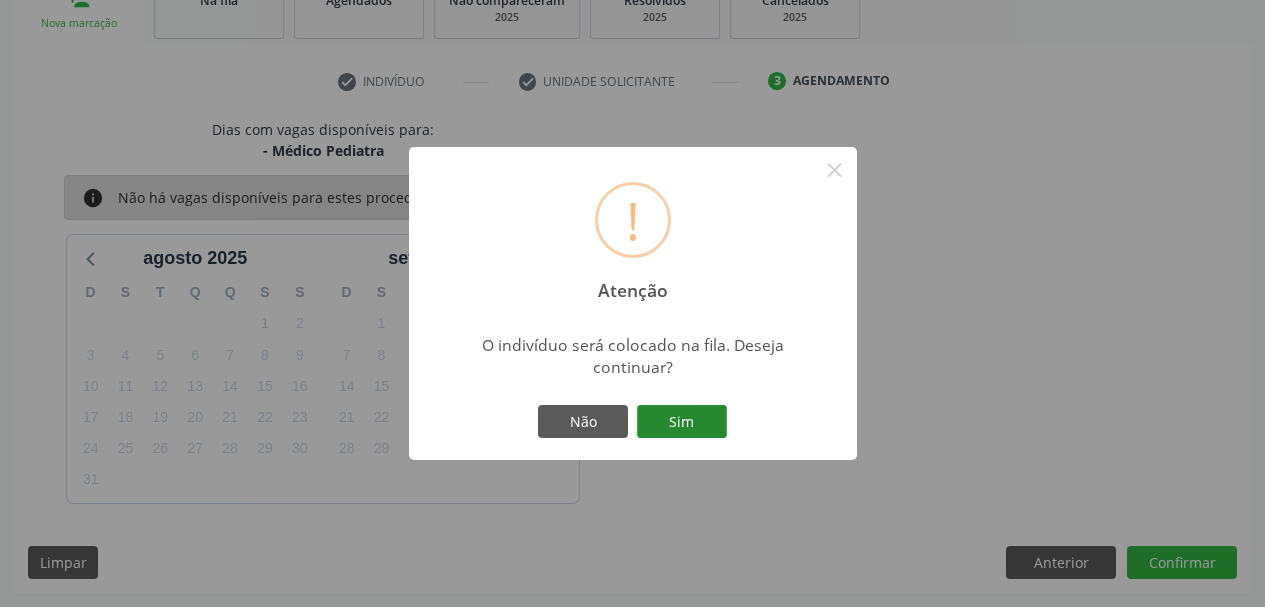 click on "Sim" at bounding box center [682, 422] 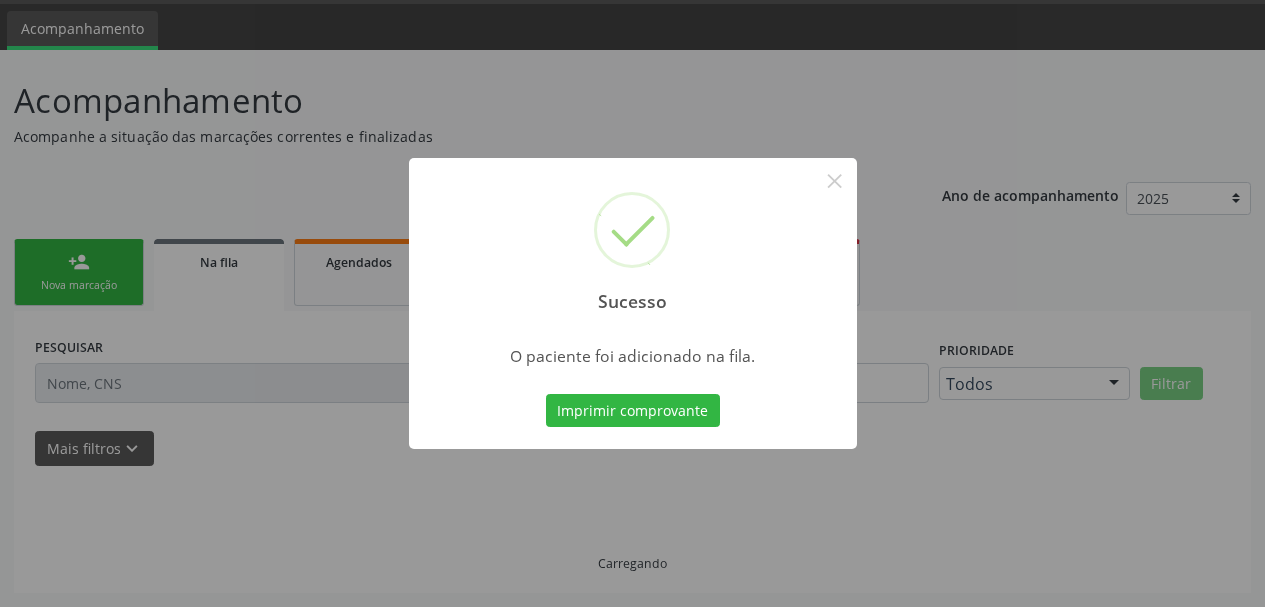 scroll, scrollTop: 60, scrollLeft: 0, axis: vertical 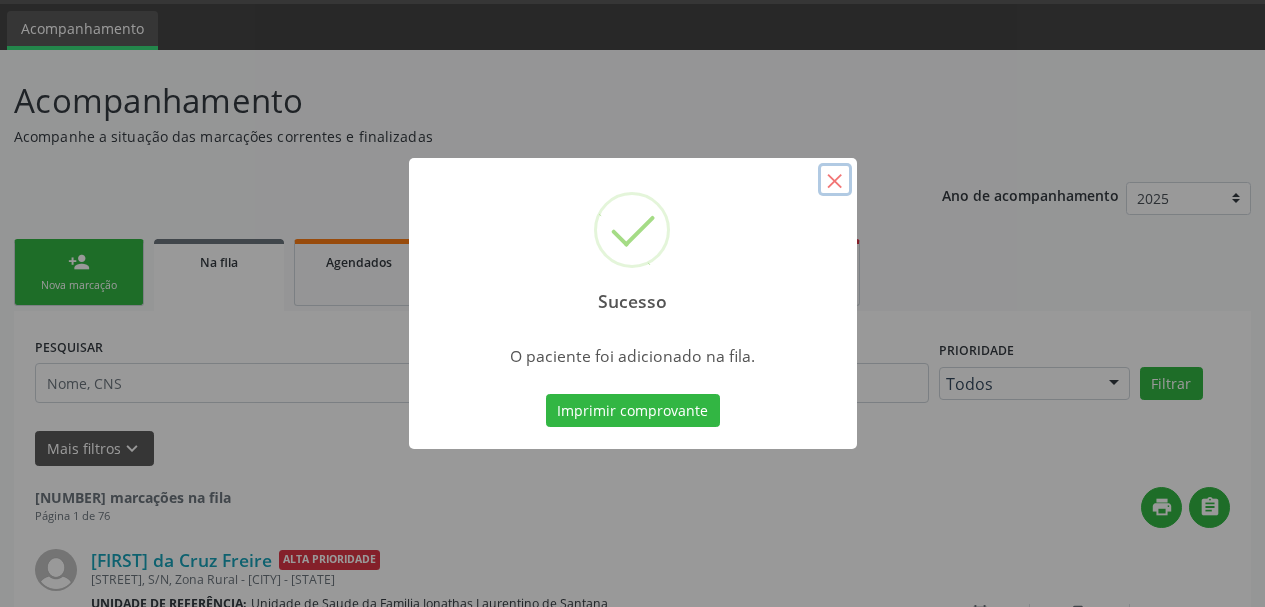 click on "×" at bounding box center (835, 180) 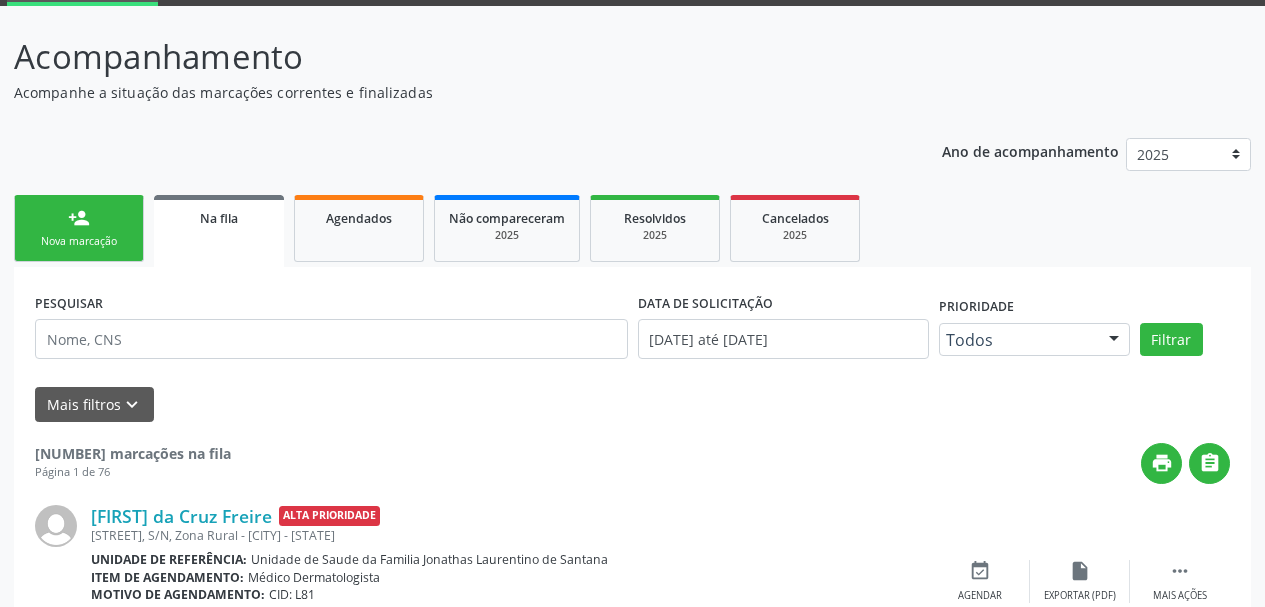 scroll, scrollTop: 200, scrollLeft: 0, axis: vertical 